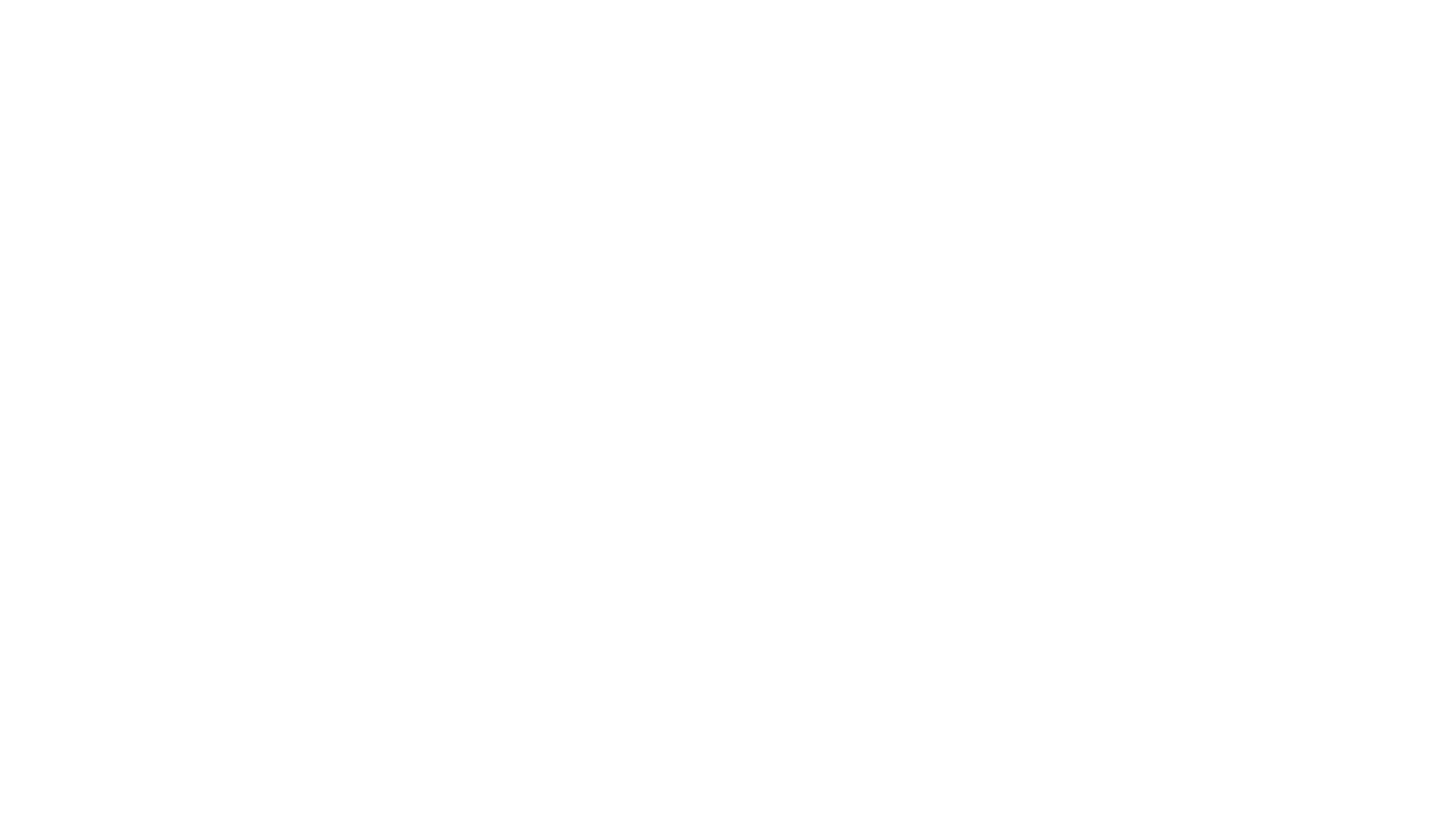 scroll, scrollTop: 0, scrollLeft: 0, axis: both 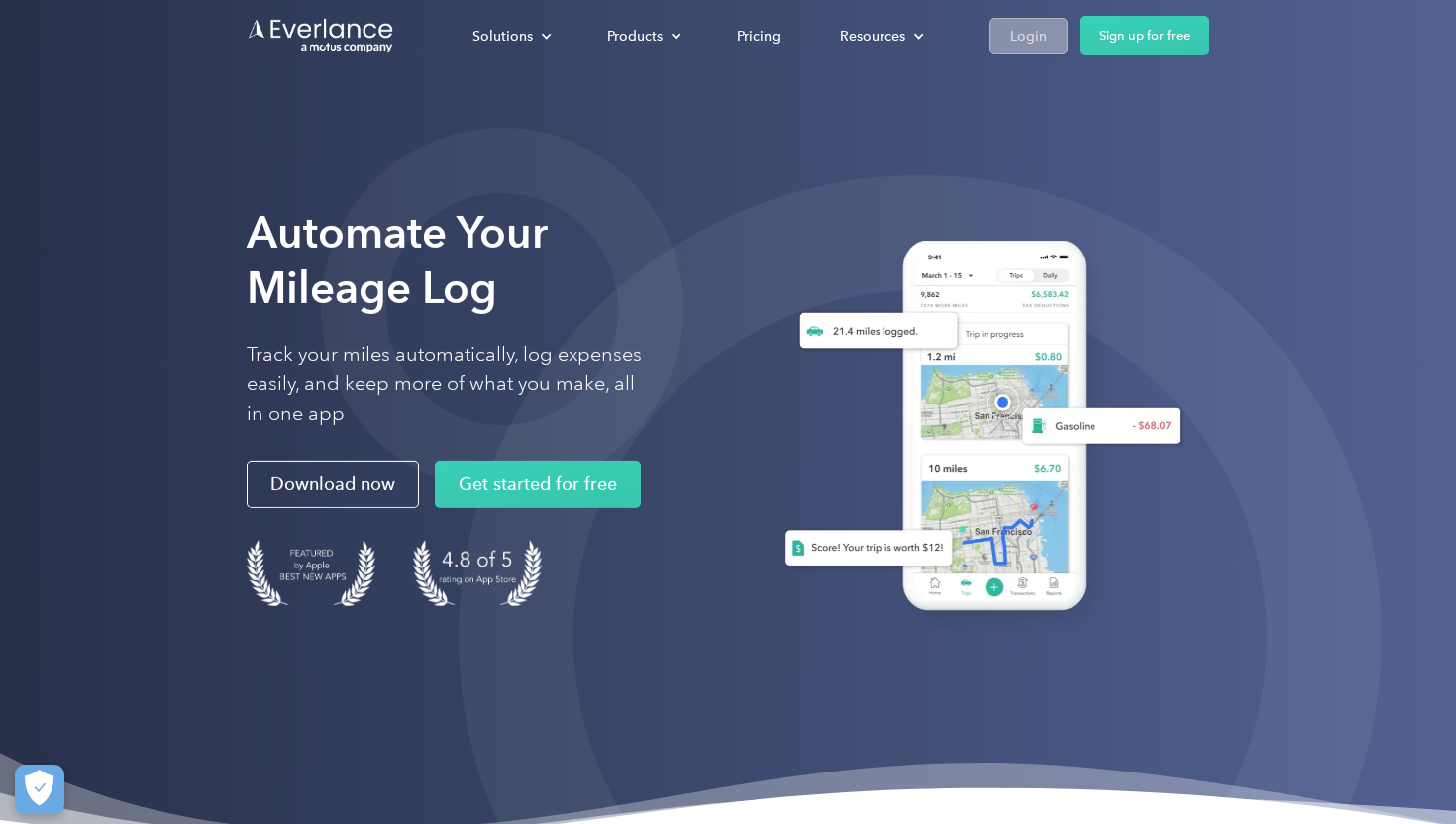 click on "Login" at bounding box center (1028, 36) 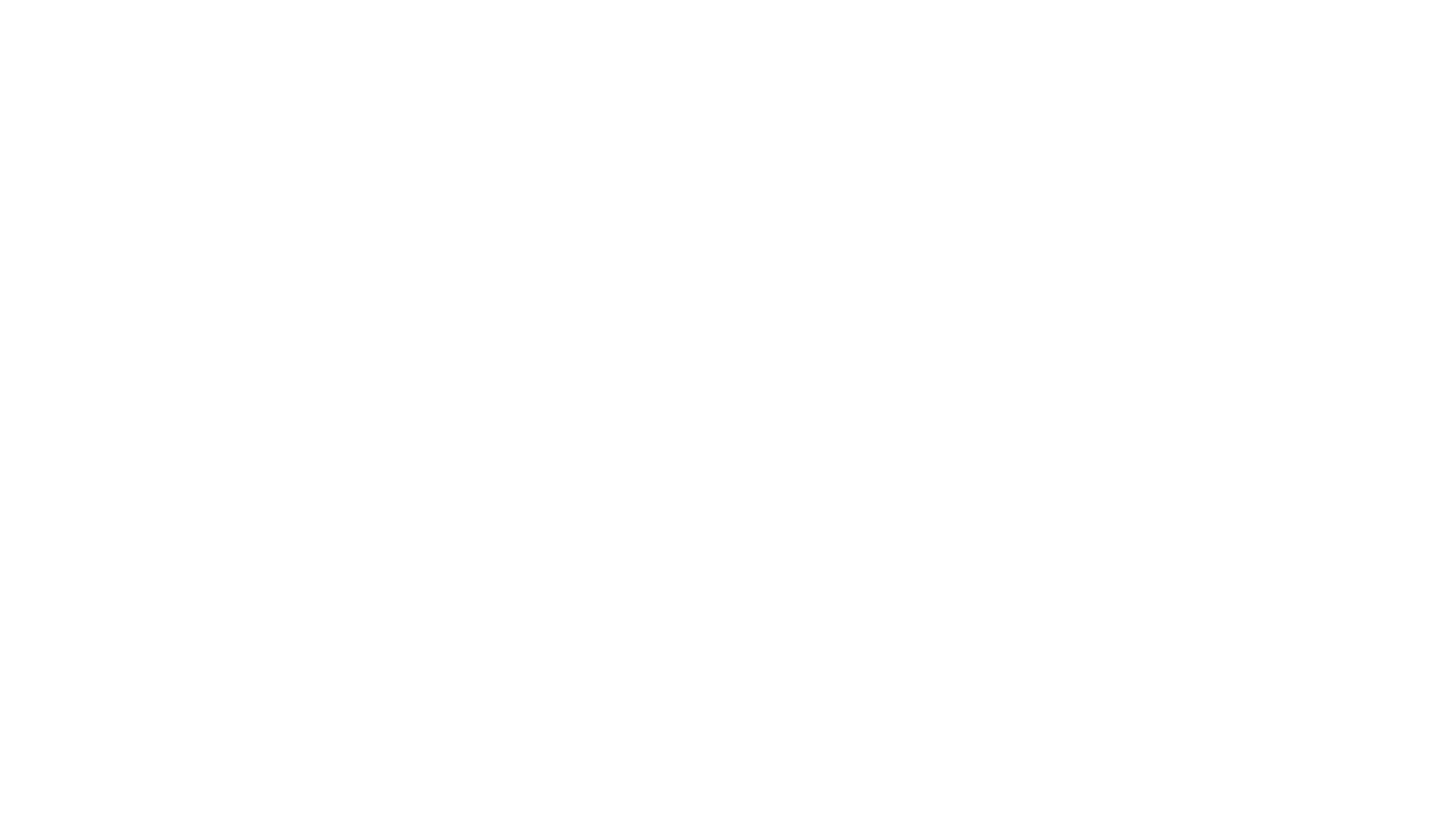 scroll, scrollTop: 0, scrollLeft: 0, axis: both 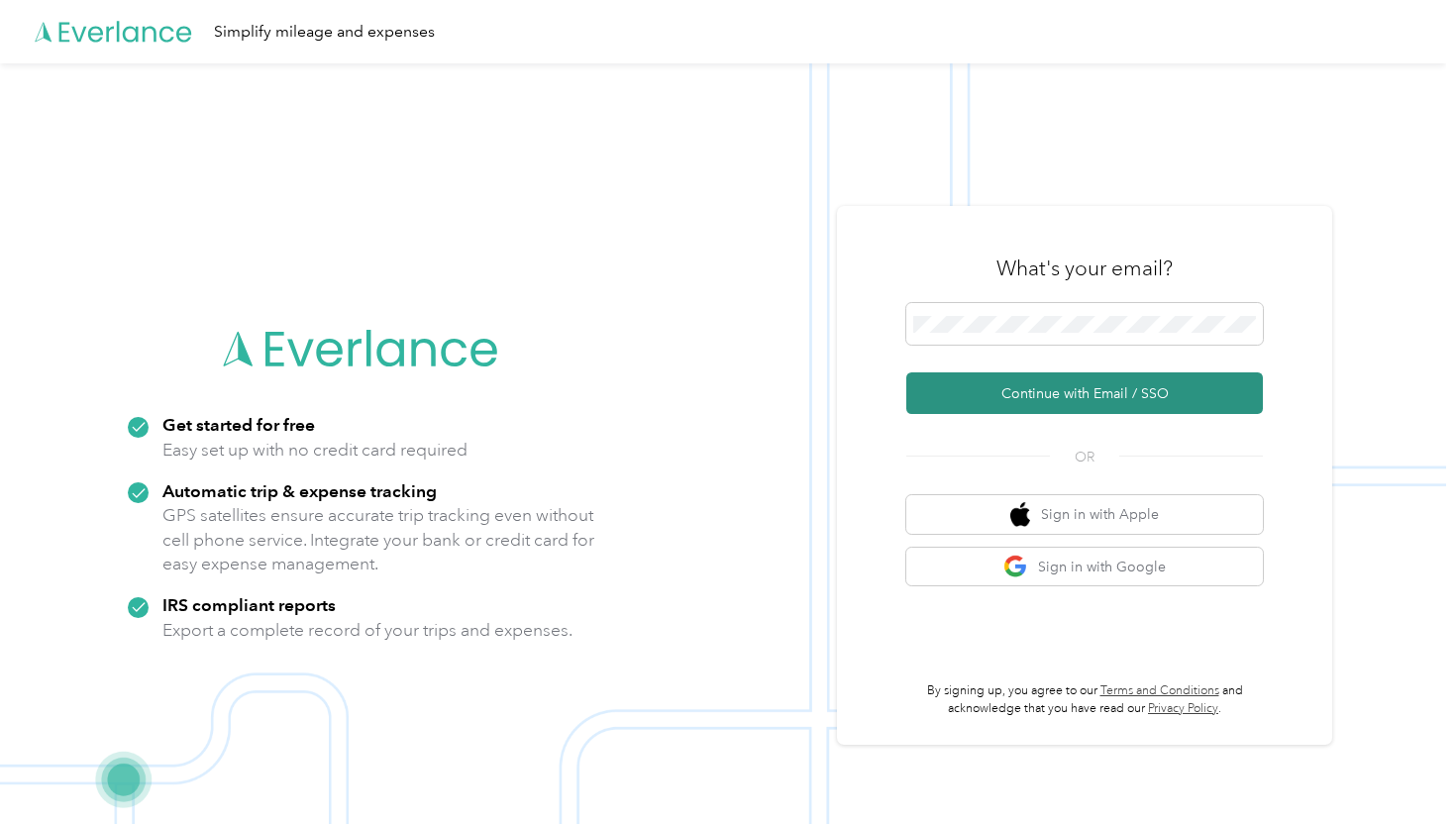 click on "Continue with Email / SSO" at bounding box center (1085, 393) 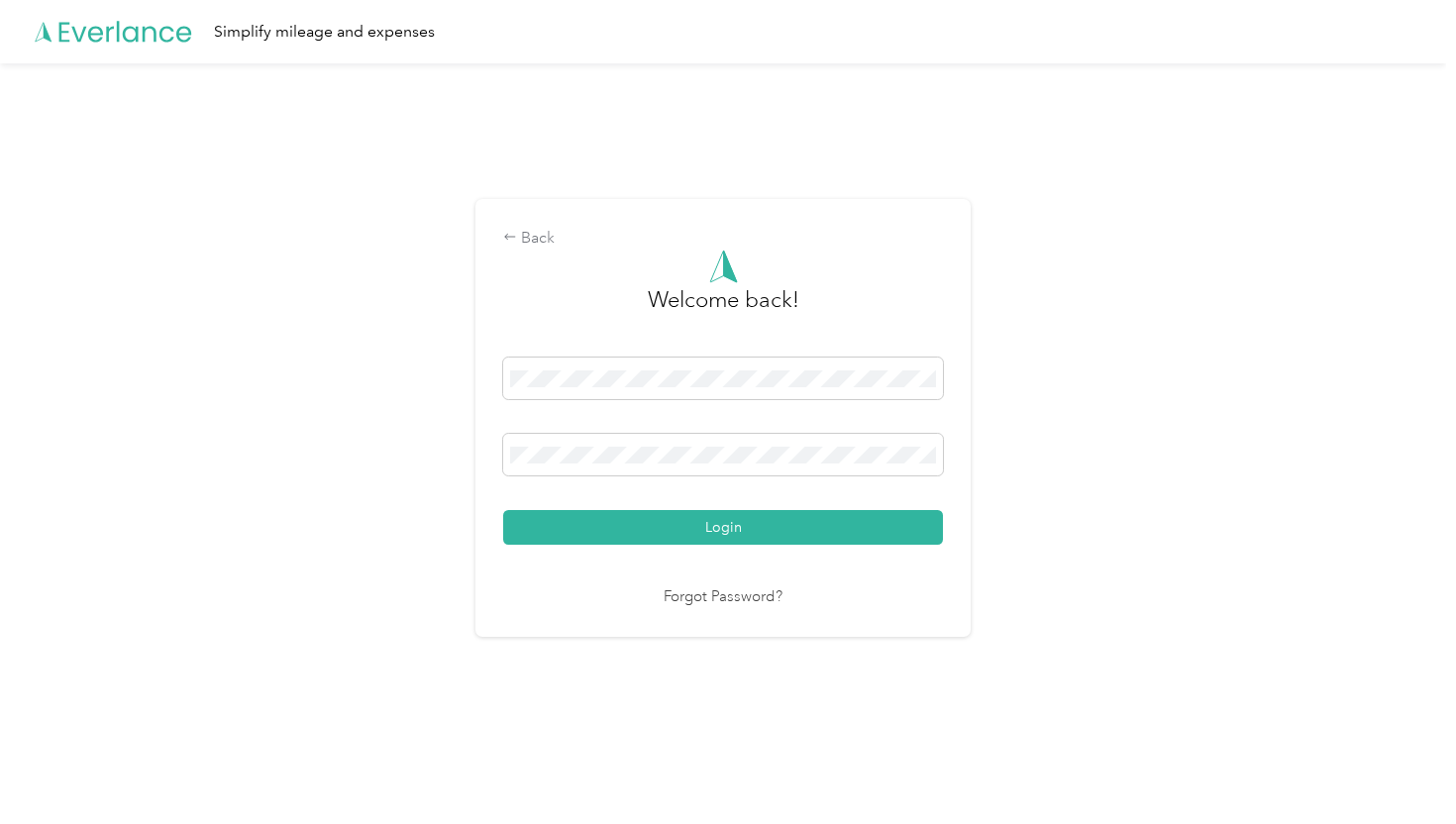 click on "Welcome back! Login Forgot Password?" at bounding box center (723, 429) 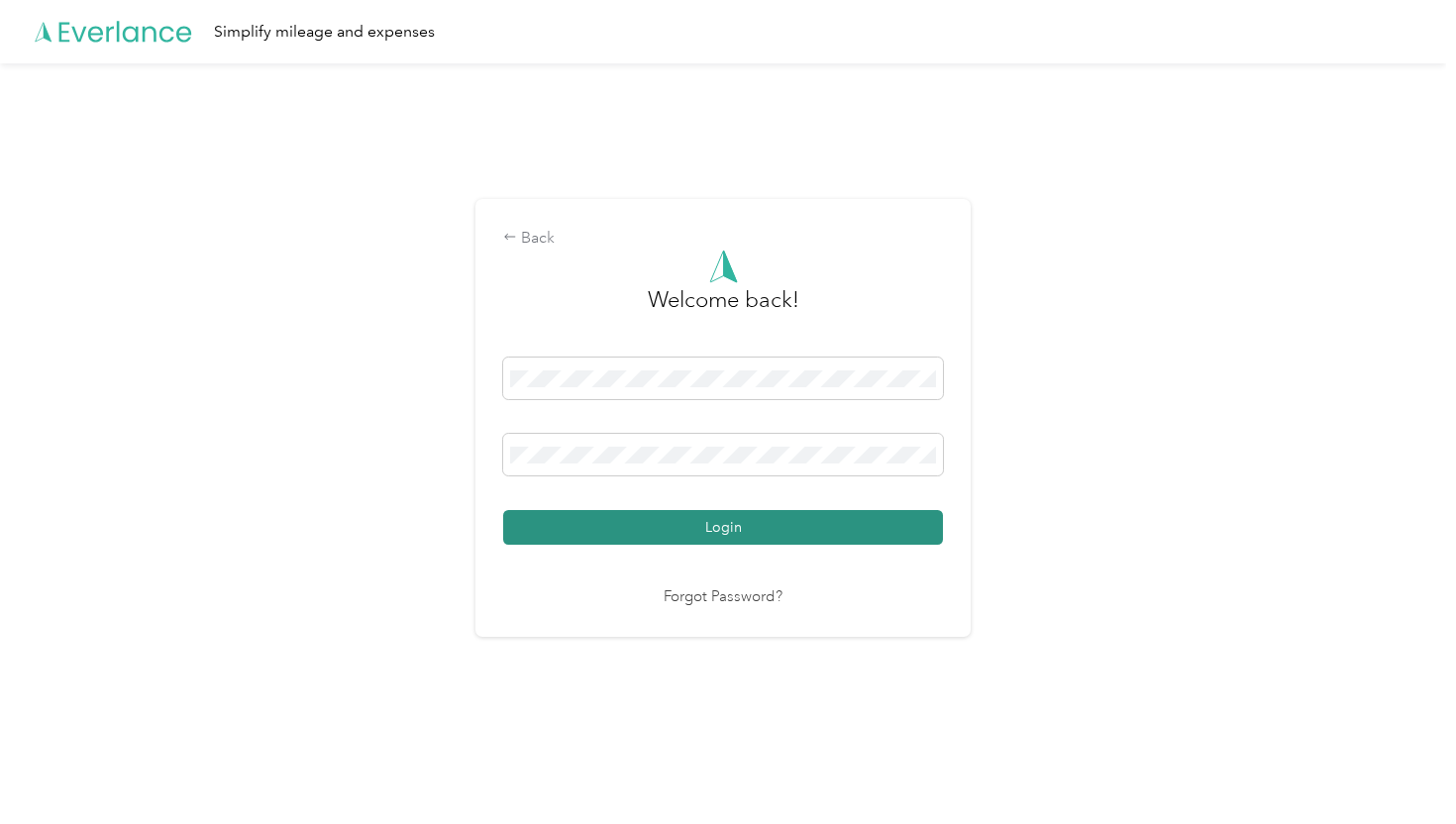 click on "Login" at bounding box center [723, 527] 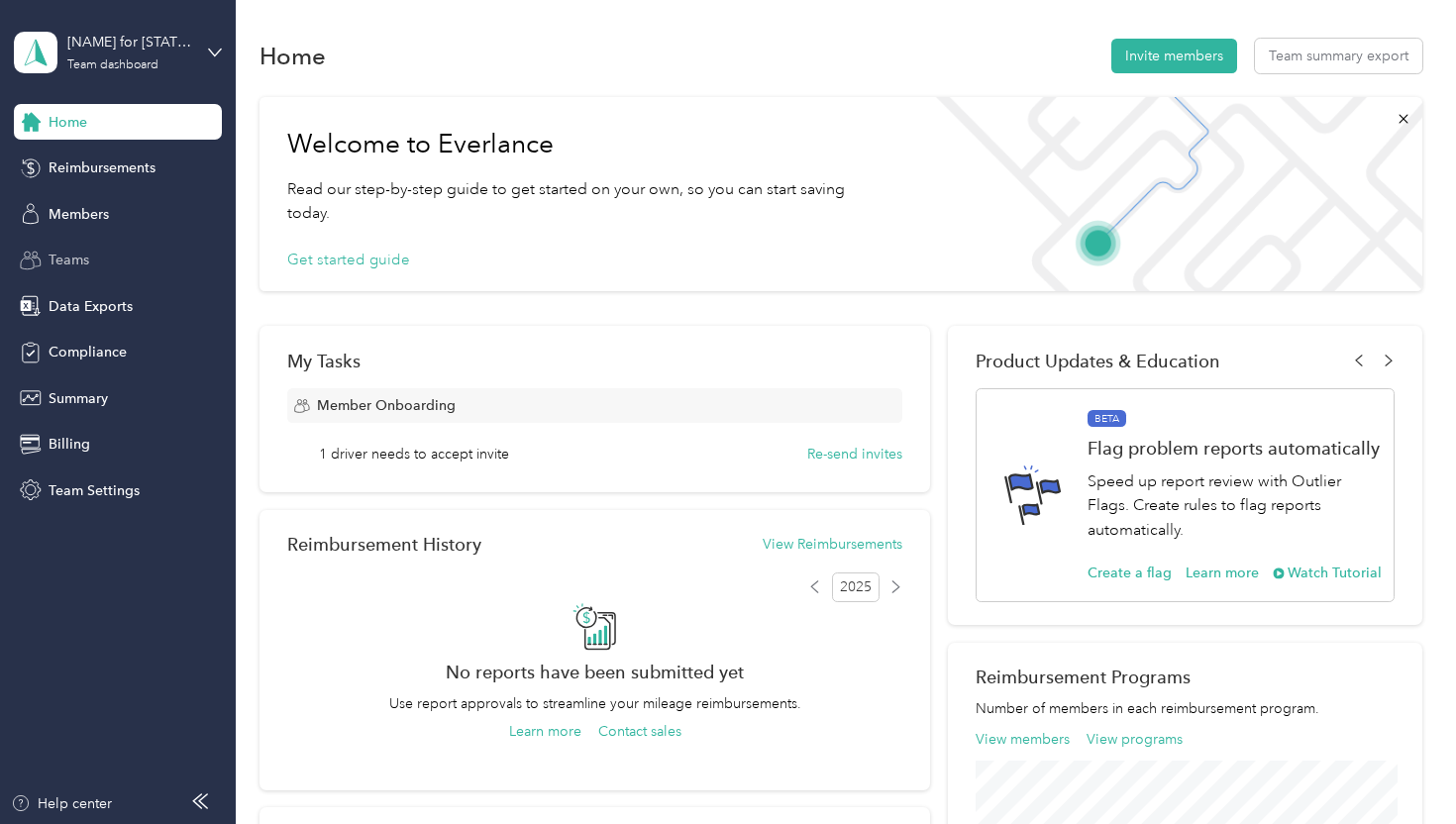 click on "Teams" at bounding box center (118, 260) 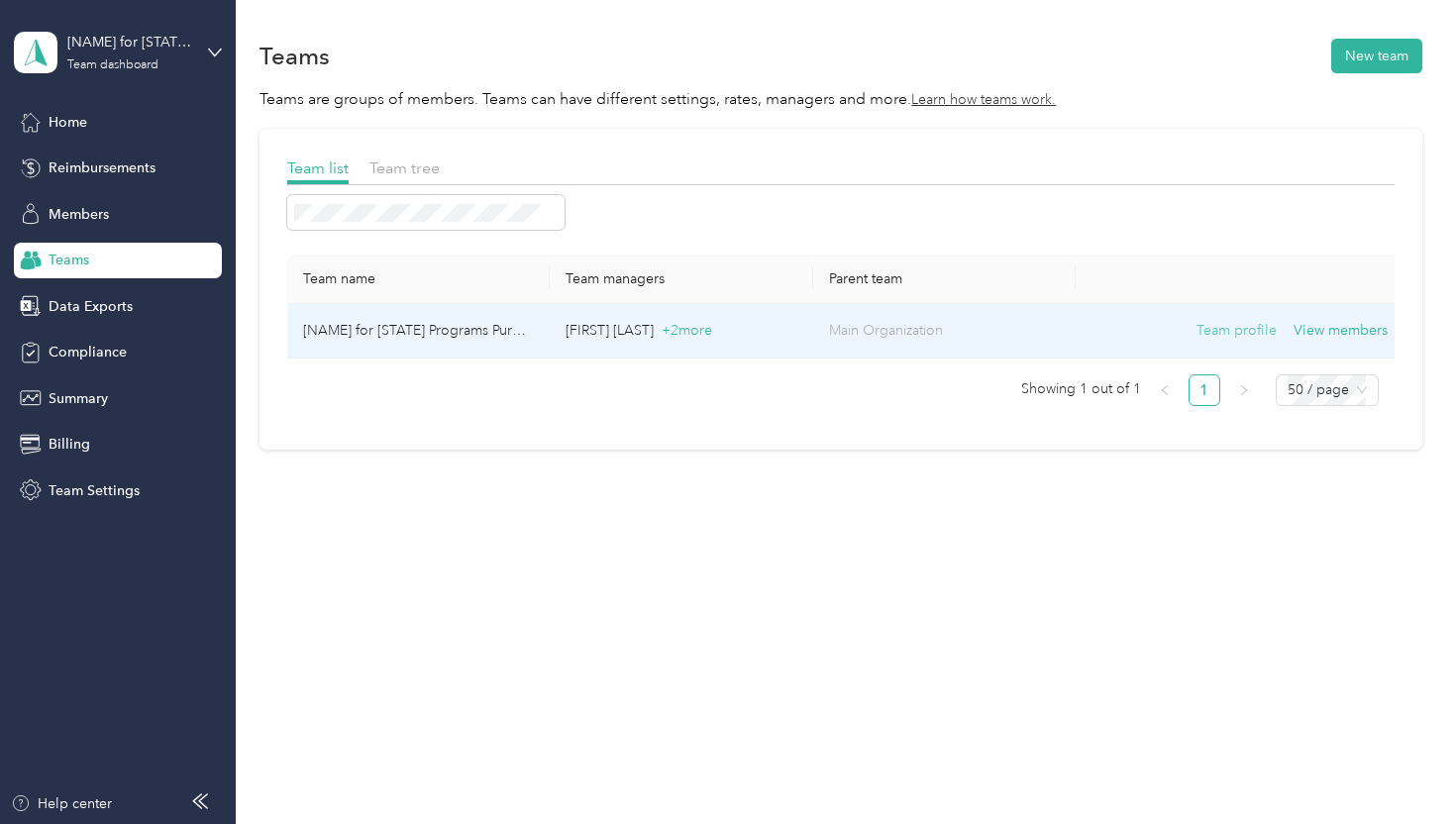 click on "Team profile" at bounding box center [1236, 331] 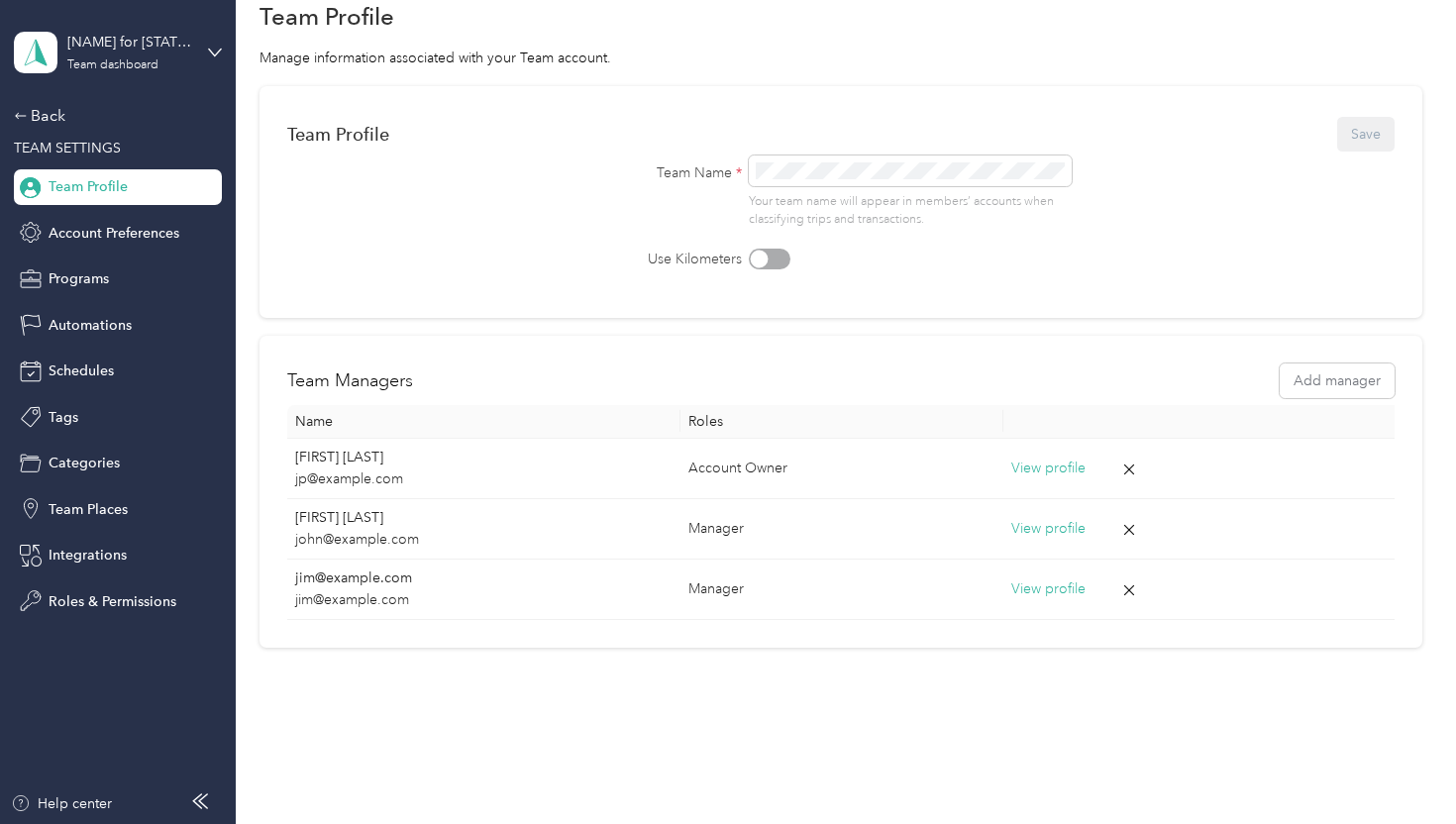 scroll, scrollTop: 0, scrollLeft: 0, axis: both 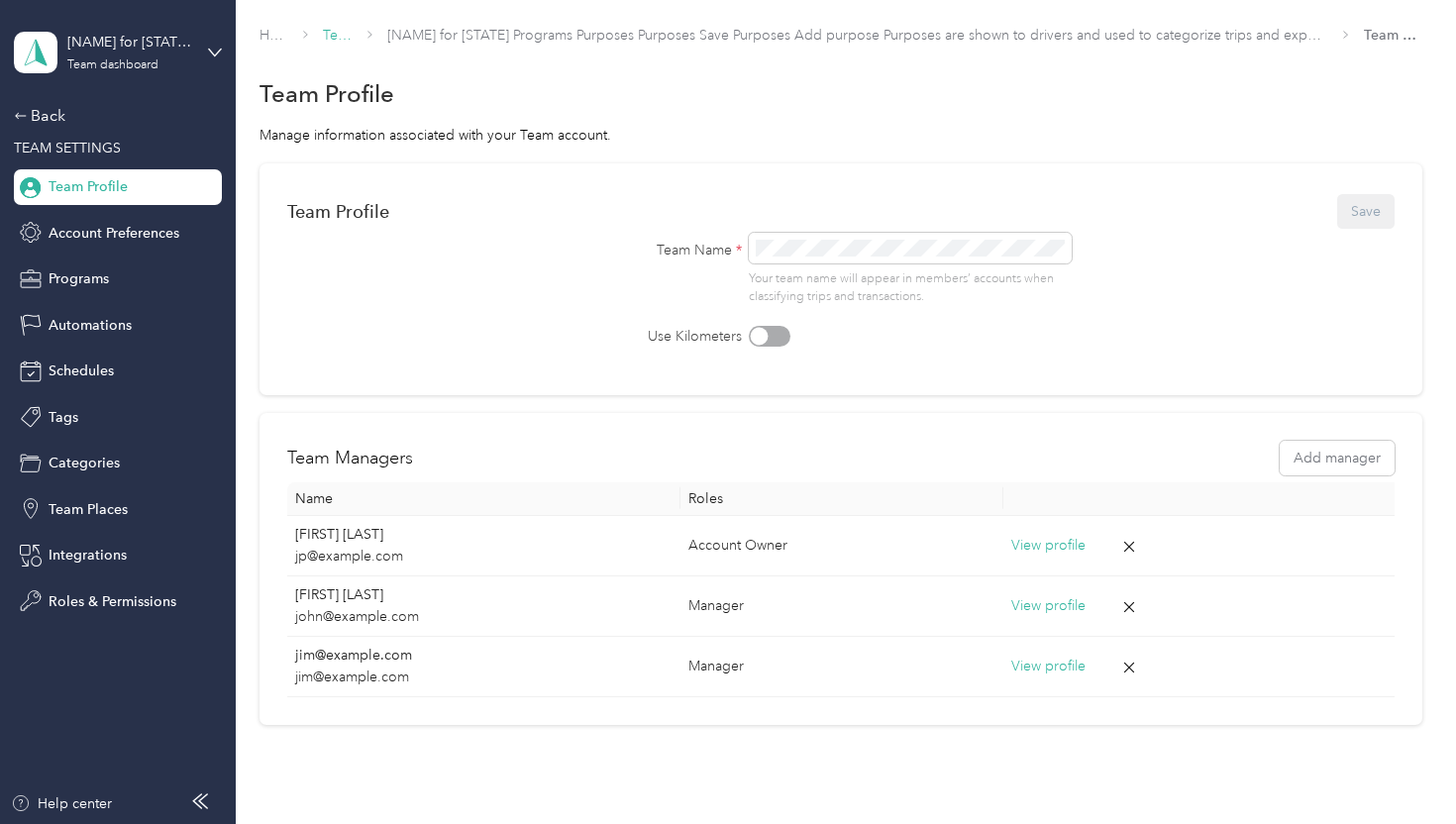 click on "Teams" at bounding box center (343, 35) 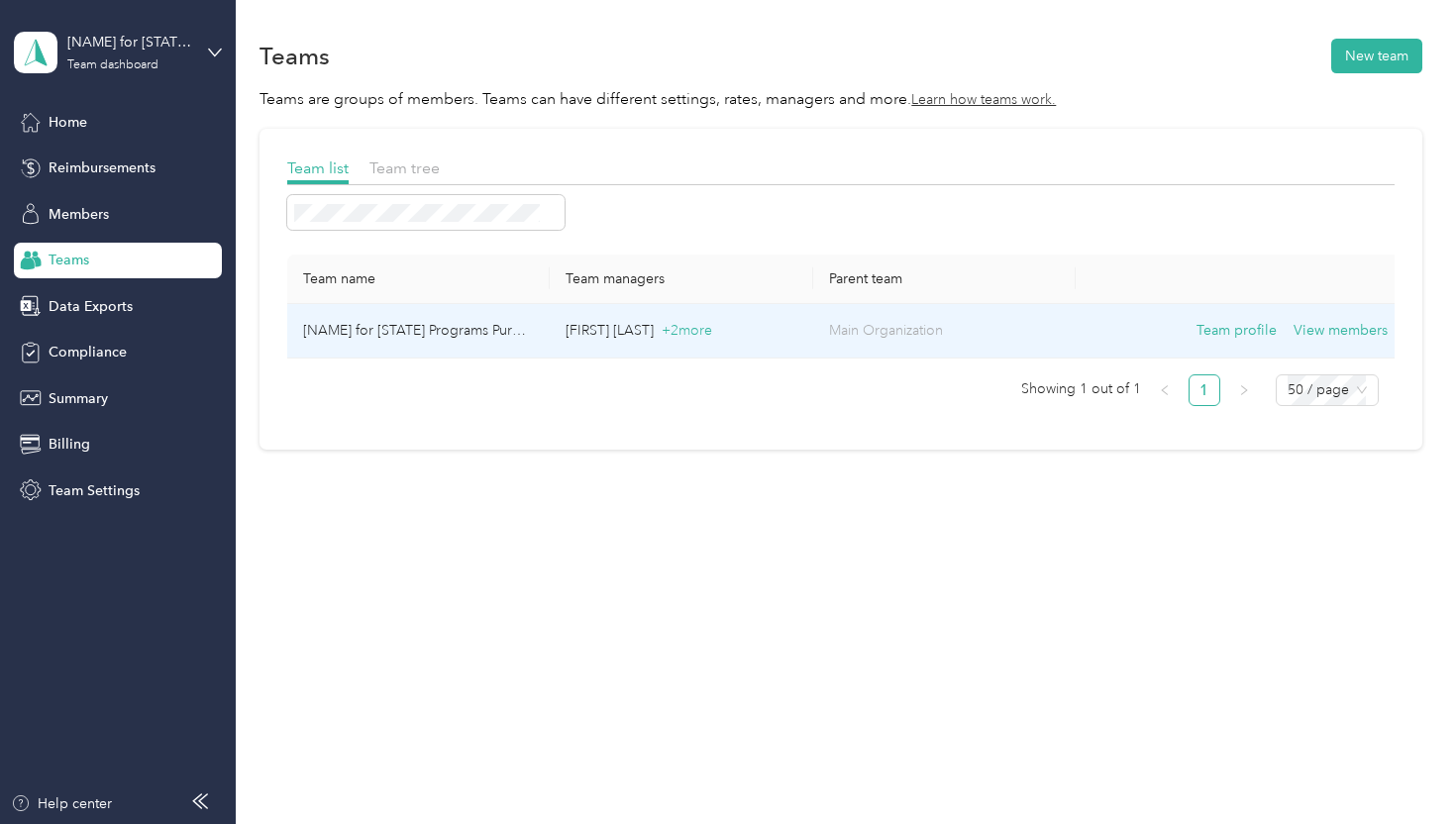 click on "[NAME] for [STATE] Programs Purposes Purposes Save Purposes Add purpose Purposes are shown to drivers and used to categorize trips and expenses. Learn more. Purpose name Save Cancel Advanced" at bounding box center (418, 331) 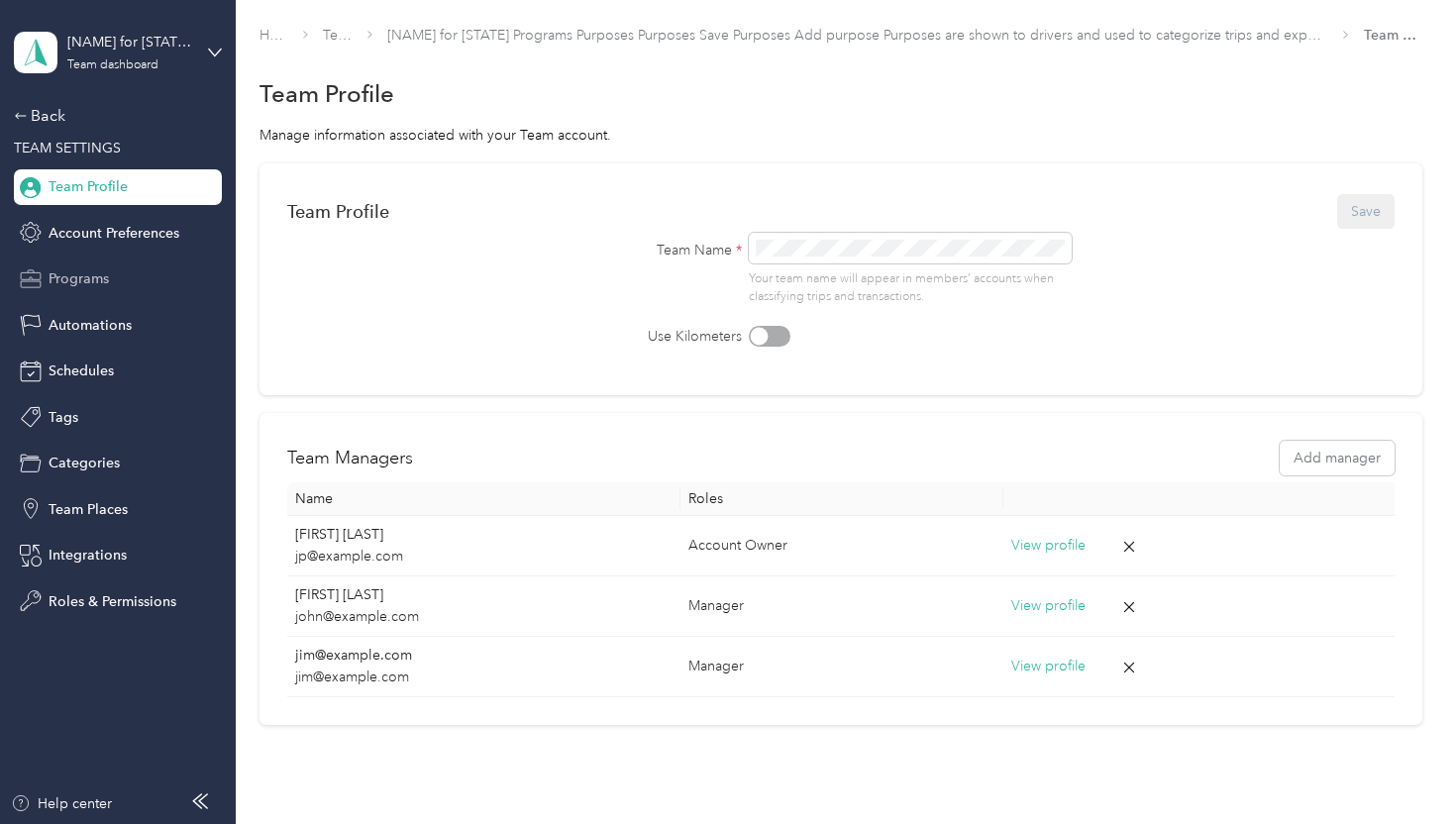 click on "Programs" at bounding box center (78, 278) 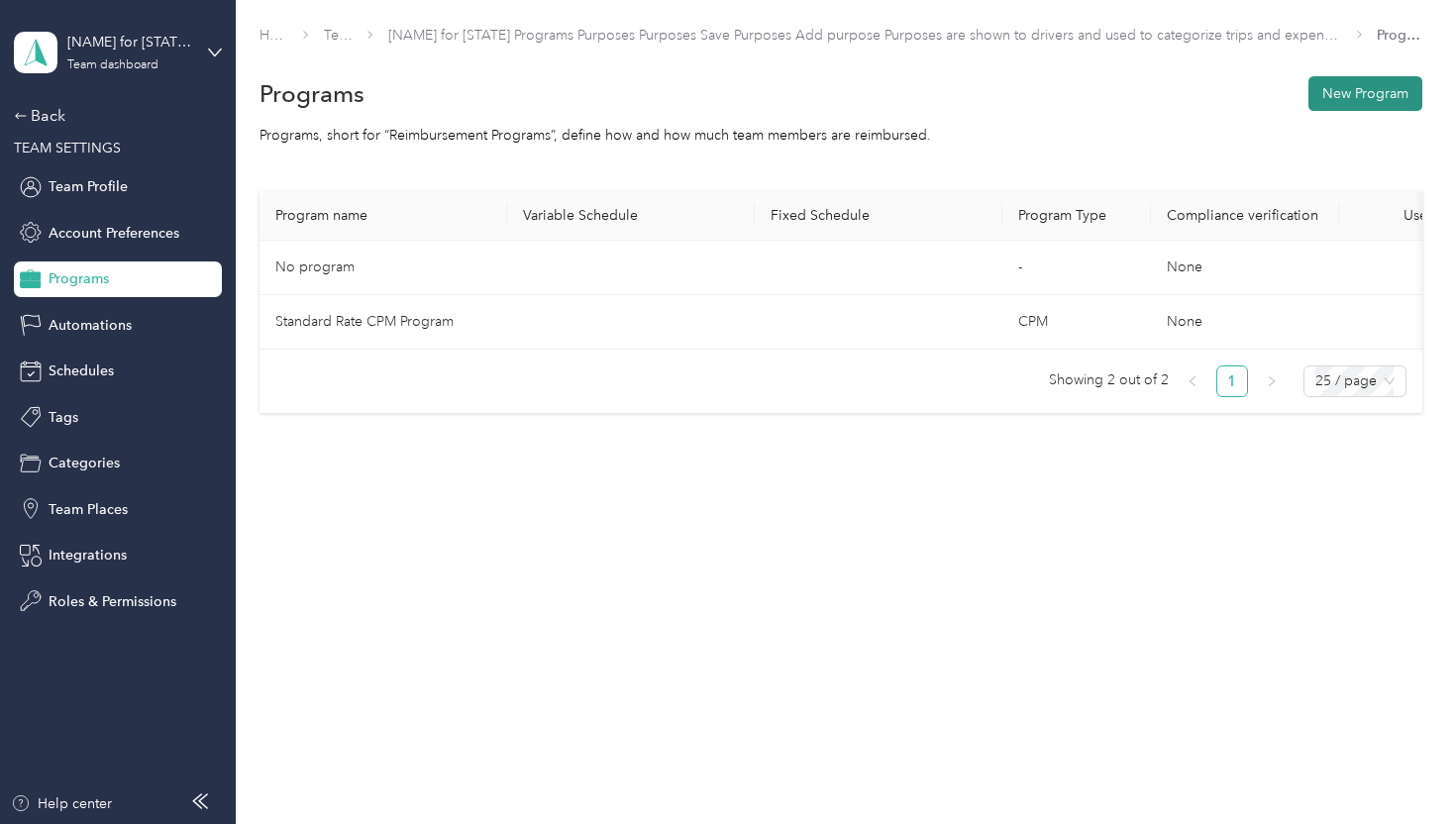 click on "New Program" at bounding box center (1365, 93) 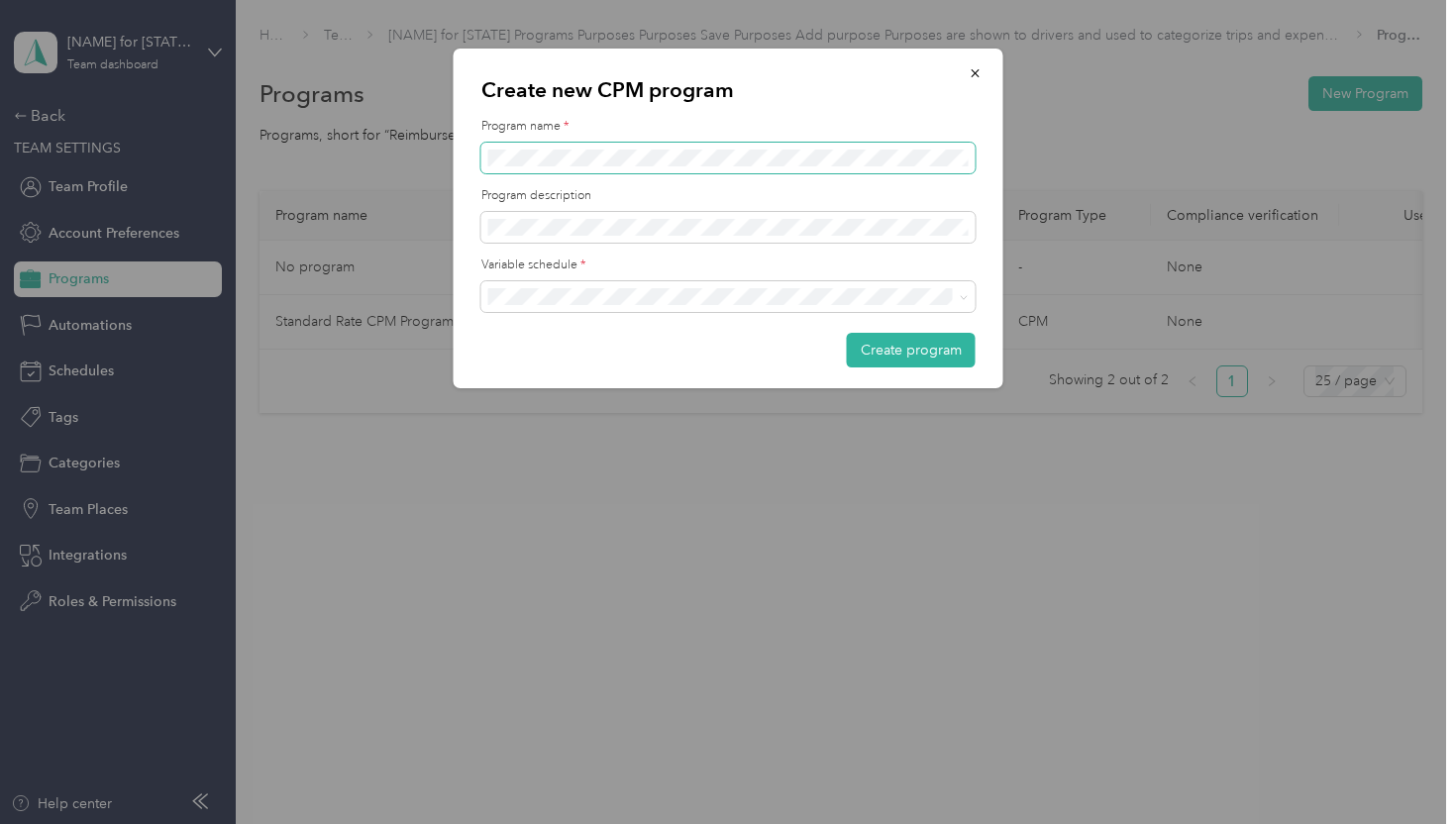 click at bounding box center (728, 158) 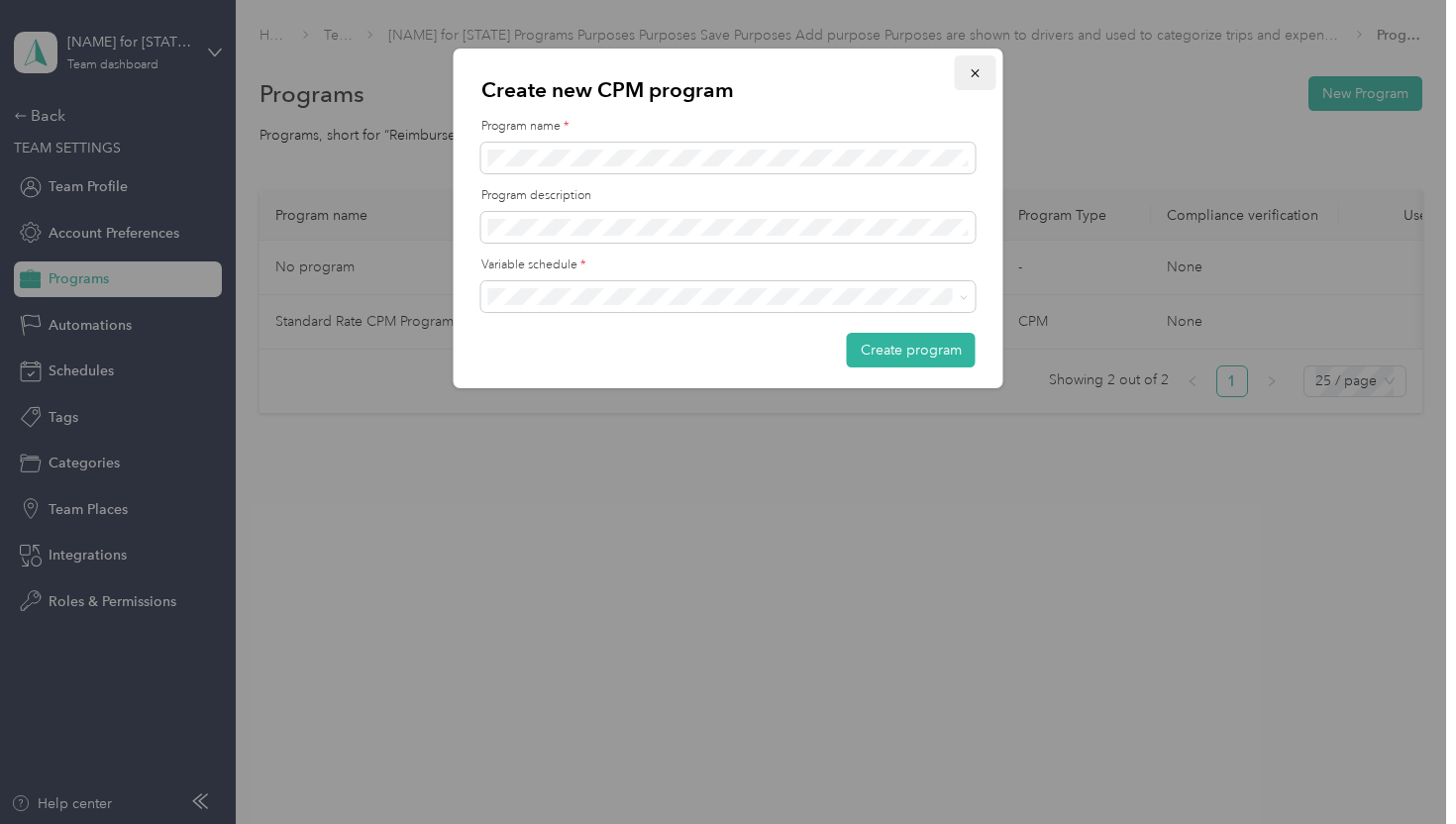 click 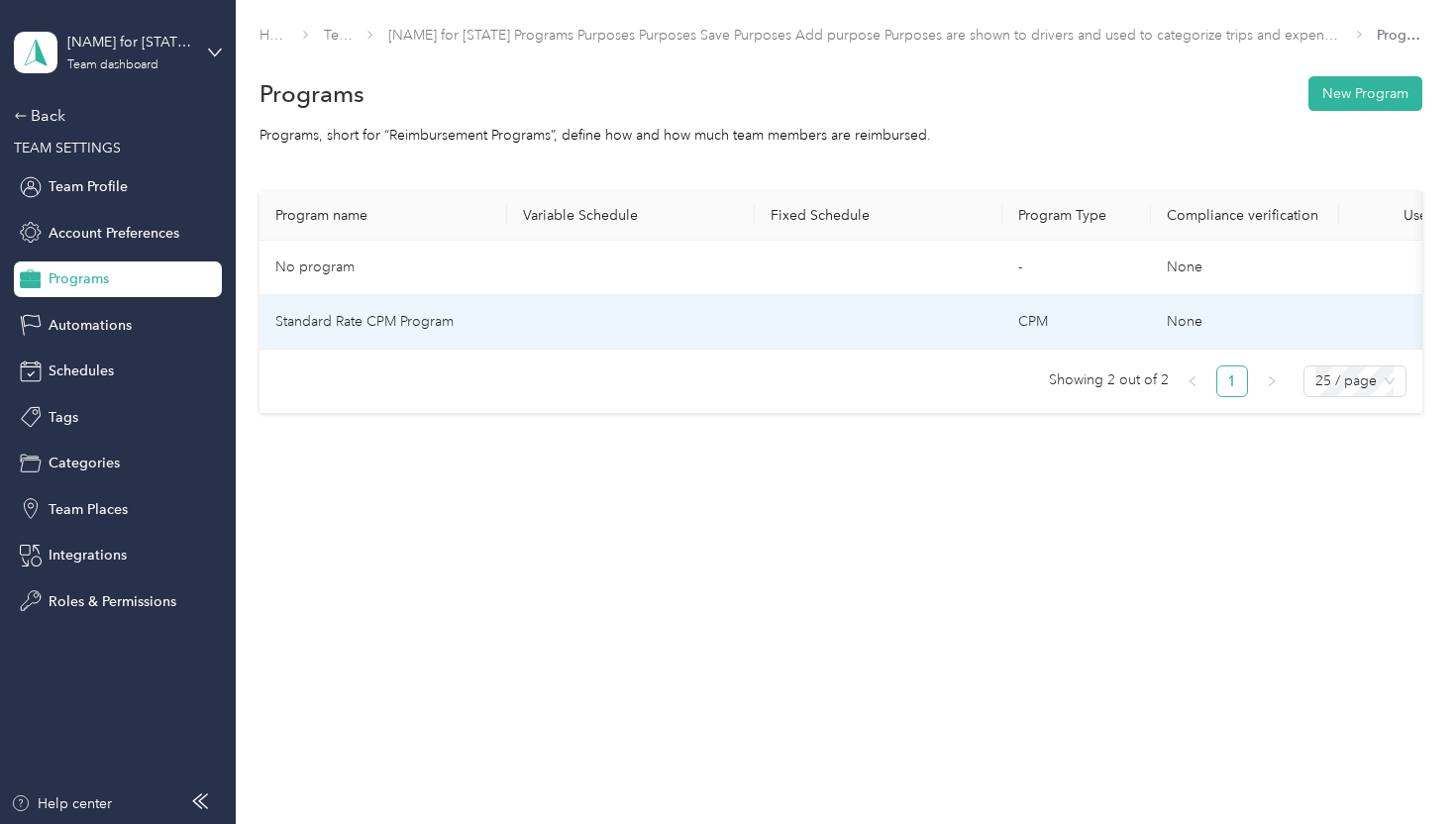 click at bounding box center [879, 322] 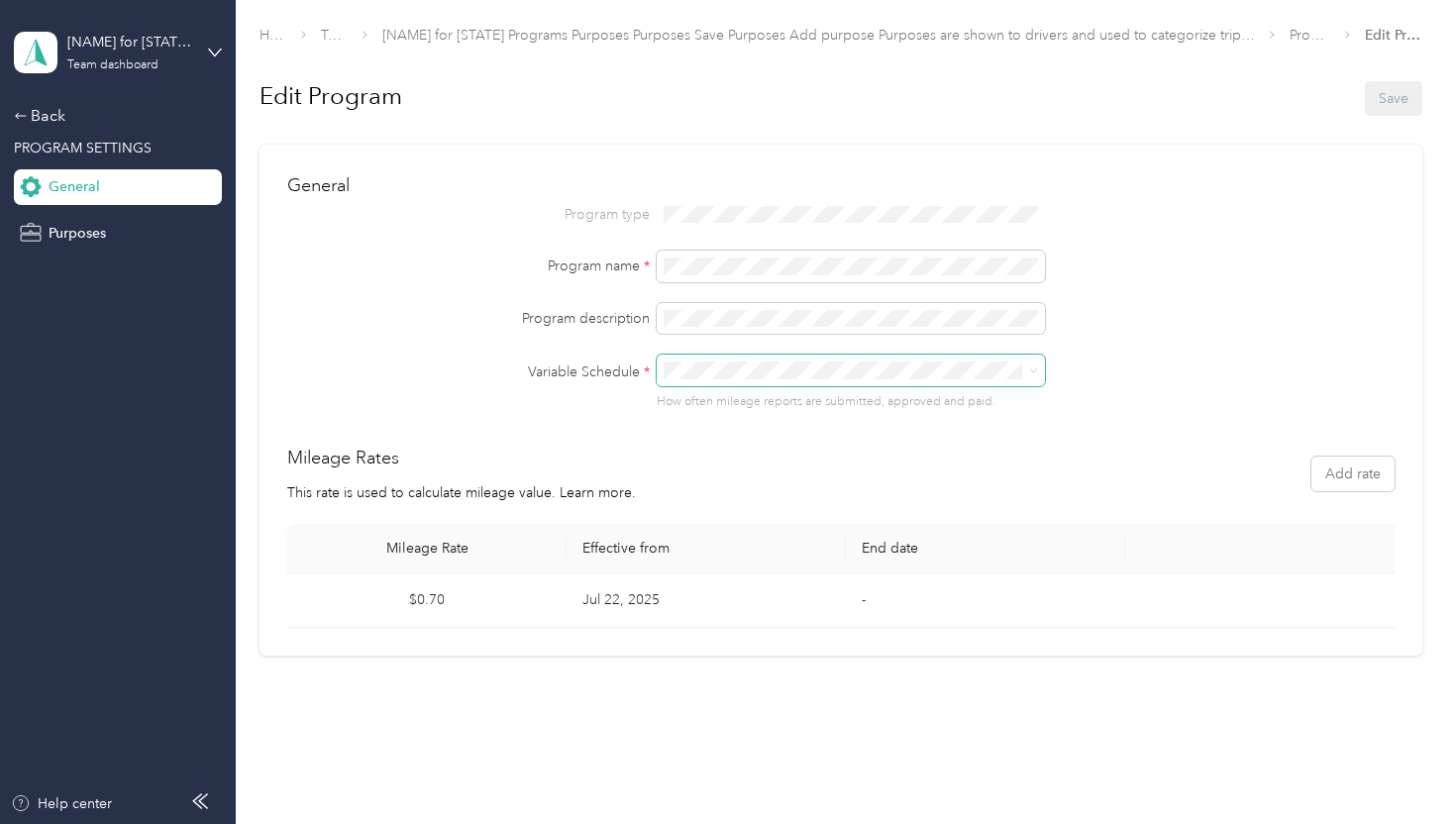 click at bounding box center [851, 370] 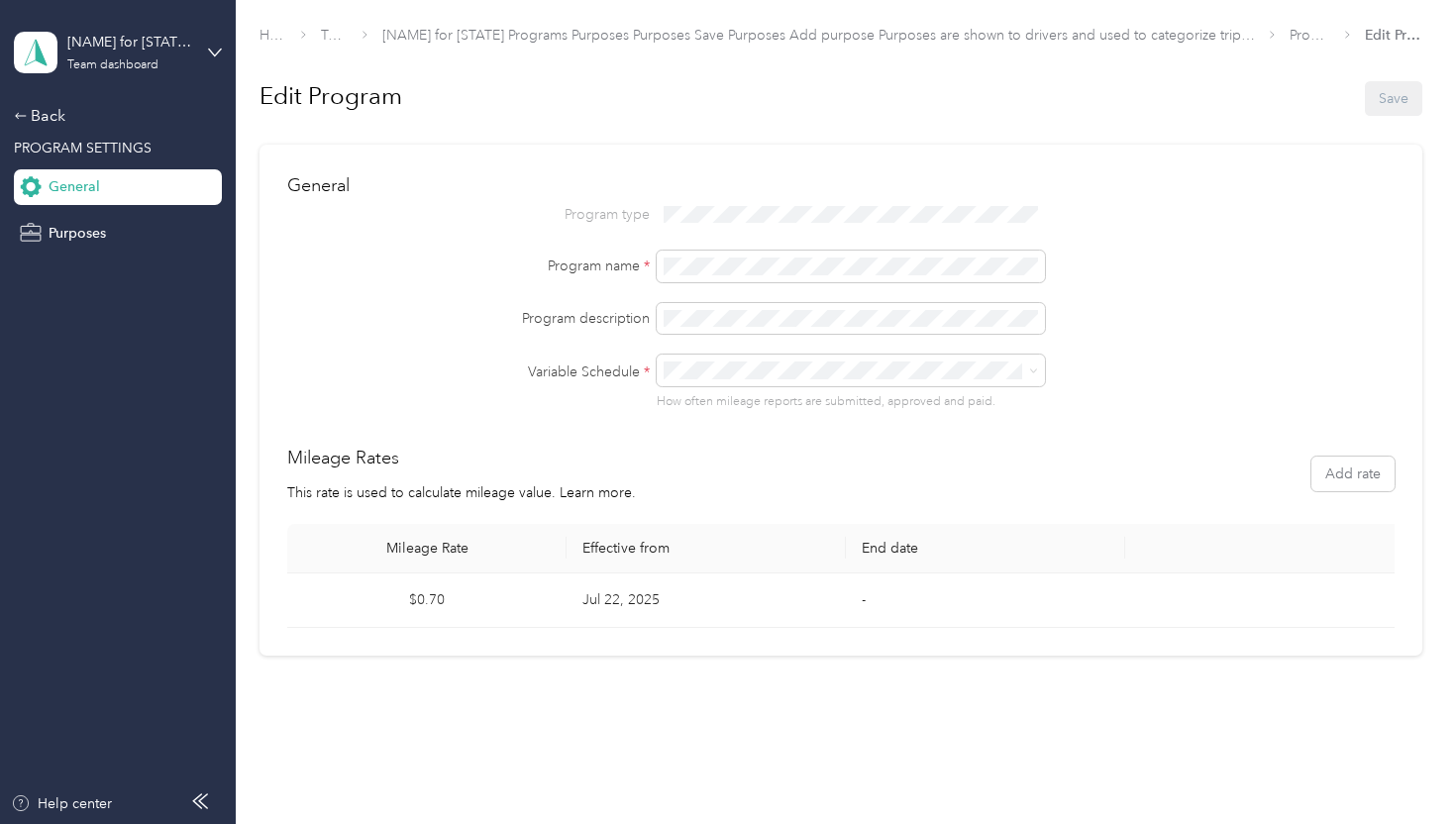 click on "Mileage Rates This rate is used to calculate mileage value. Learn more. Add rate" at bounding box center [840, 473] 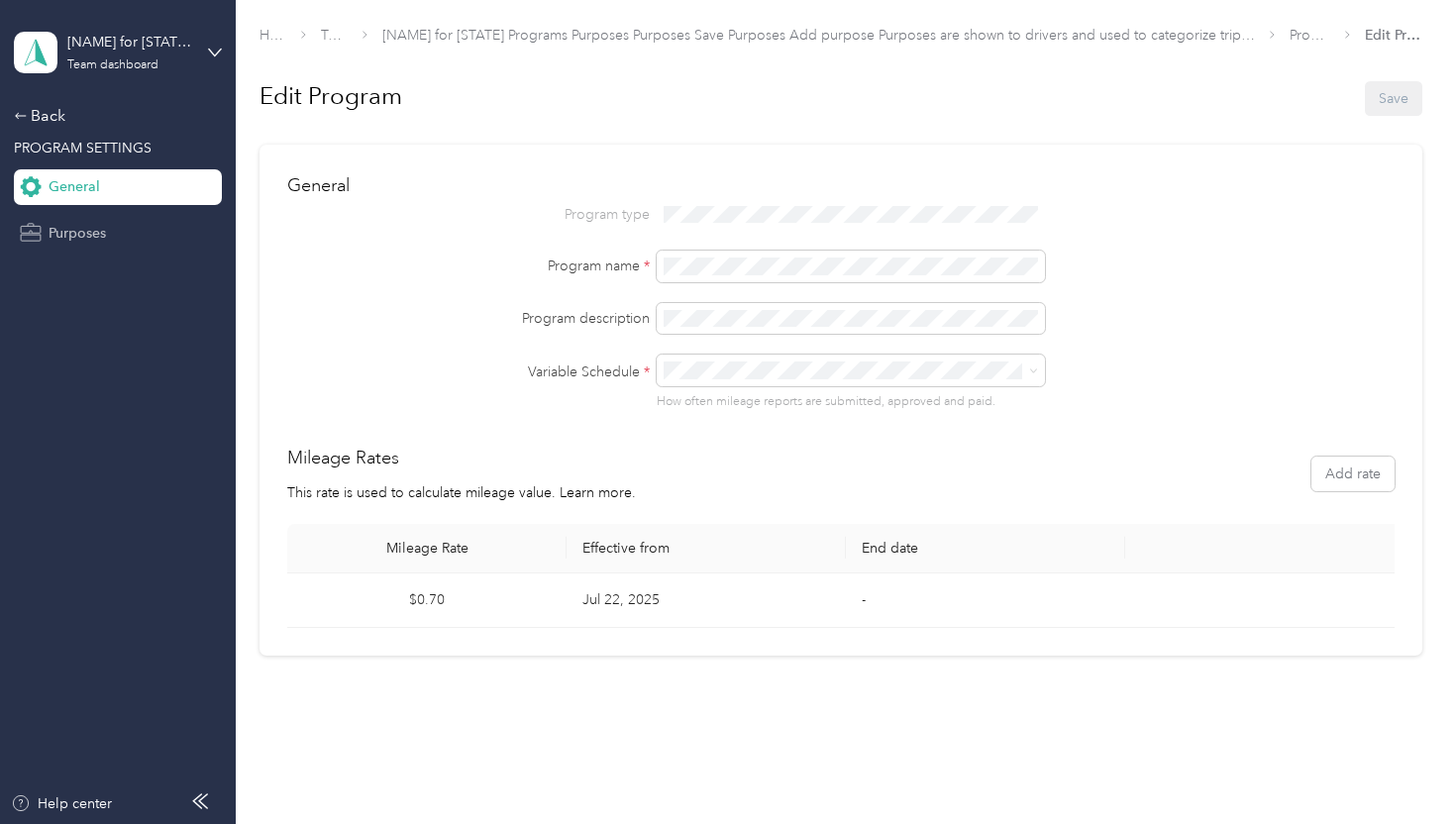 click on "Purposes" at bounding box center (118, 233) 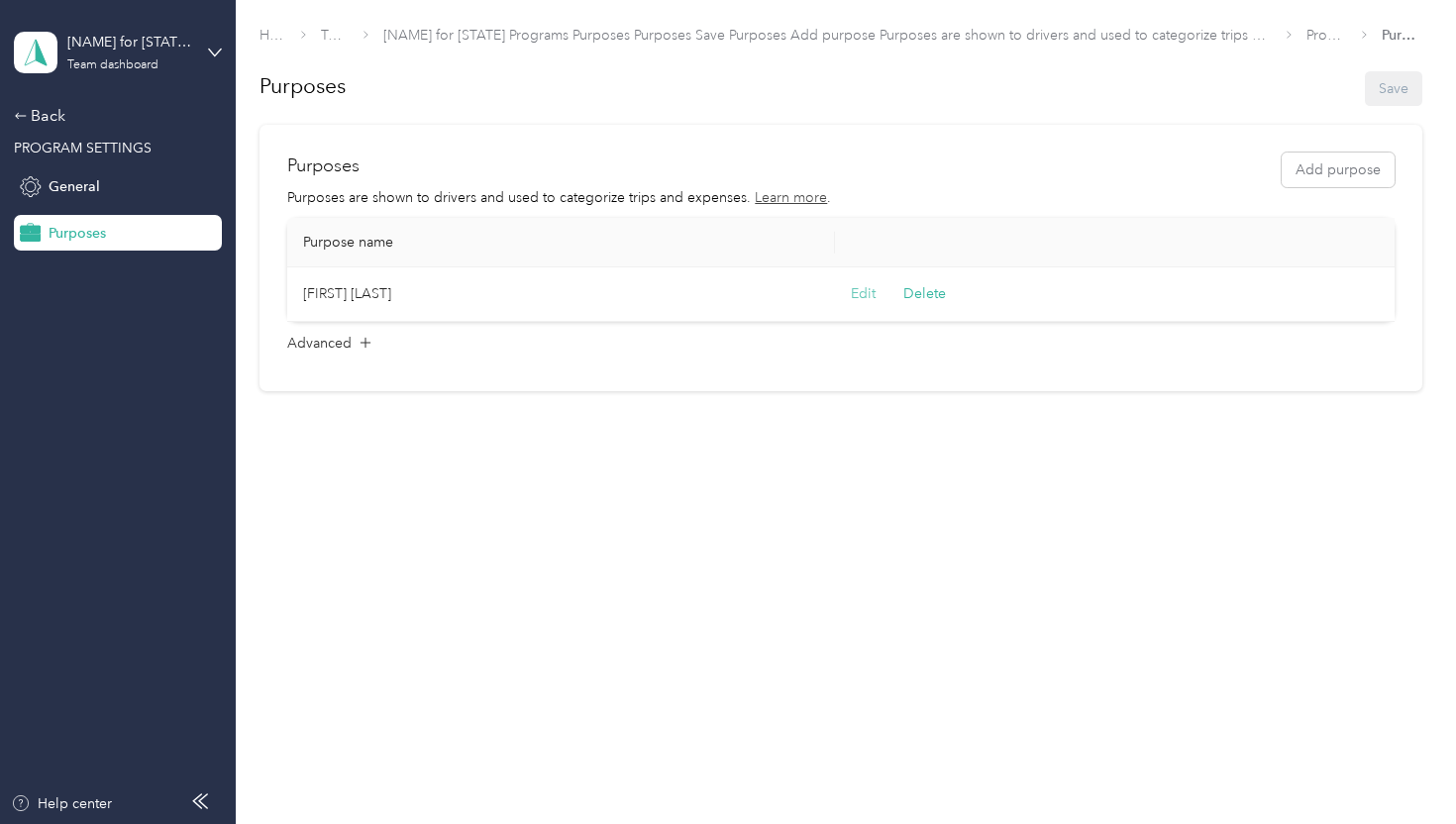 click on "Edit" at bounding box center [863, 294] 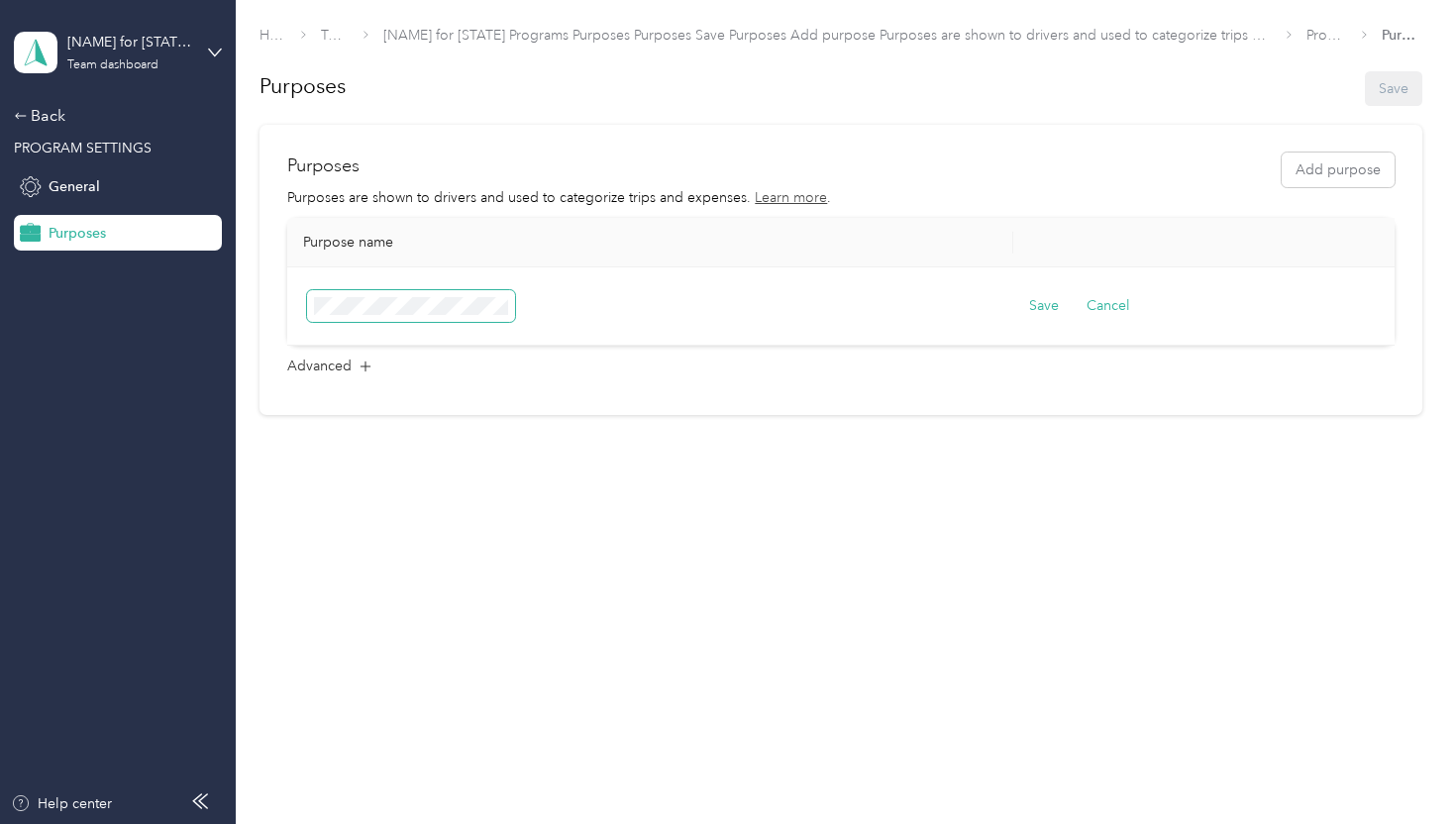 click on "Home Teams Blaise for Florida Programs Purposes Purposes Save Purposes Add purpose Purposes are shown to drivers and used to categorize trips and expenses.   Learn more . Purpose name     Save Cancel Advanced" at bounding box center (841, 219) 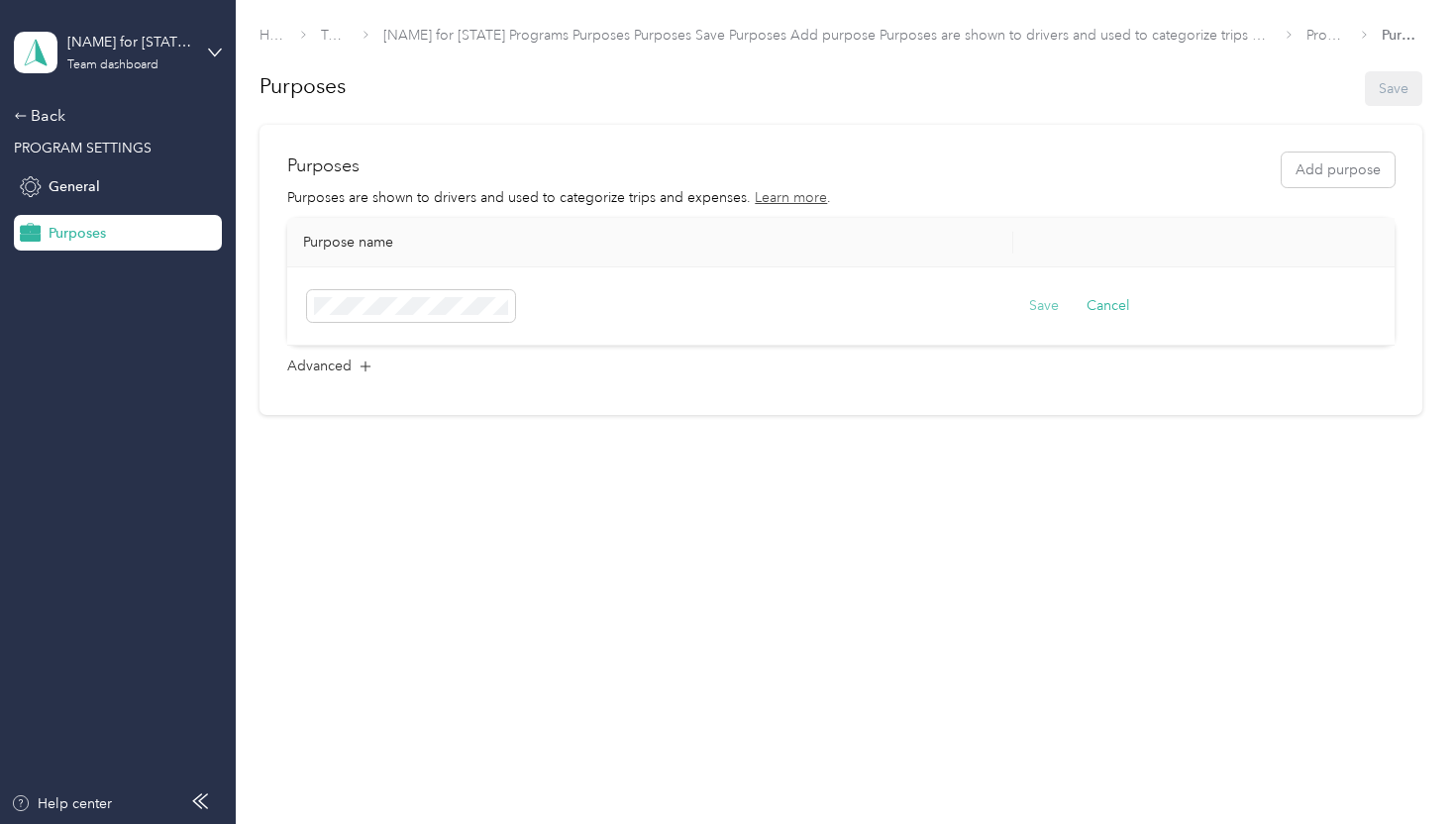 click on "Save" at bounding box center (1044, 306) 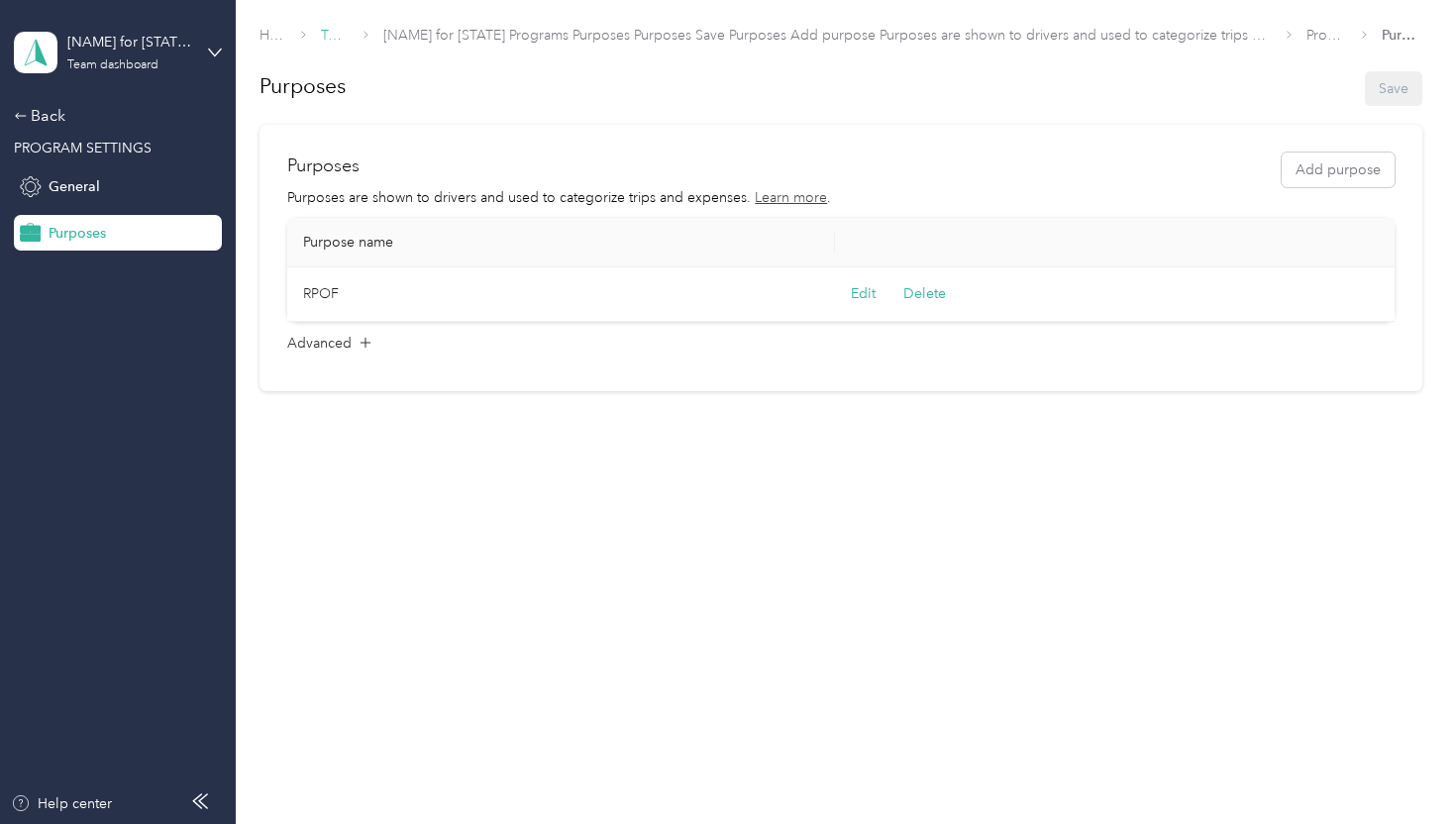 click on "Teams" at bounding box center [341, 35] 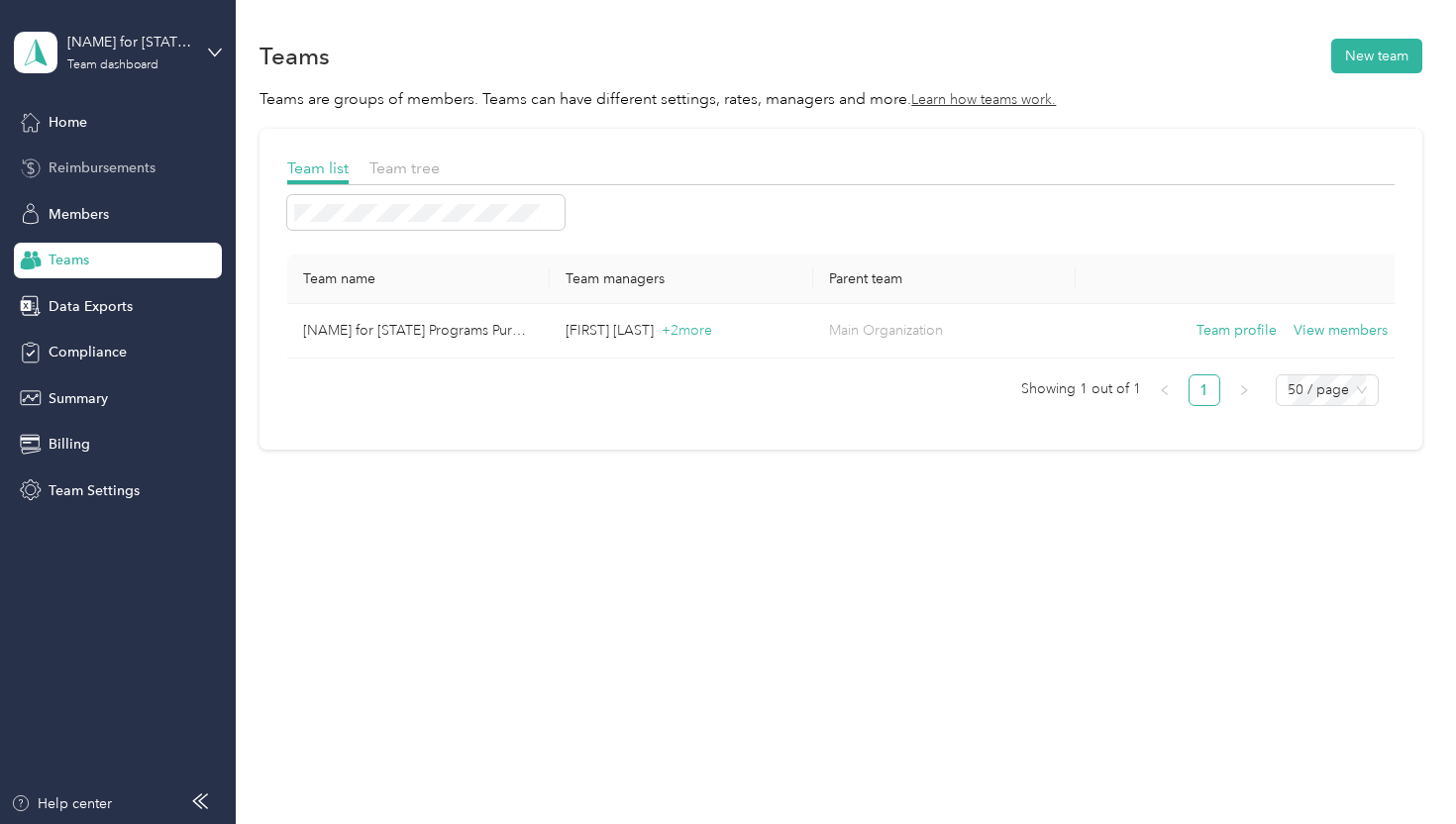 click on "Reimbursements" at bounding box center (102, 167) 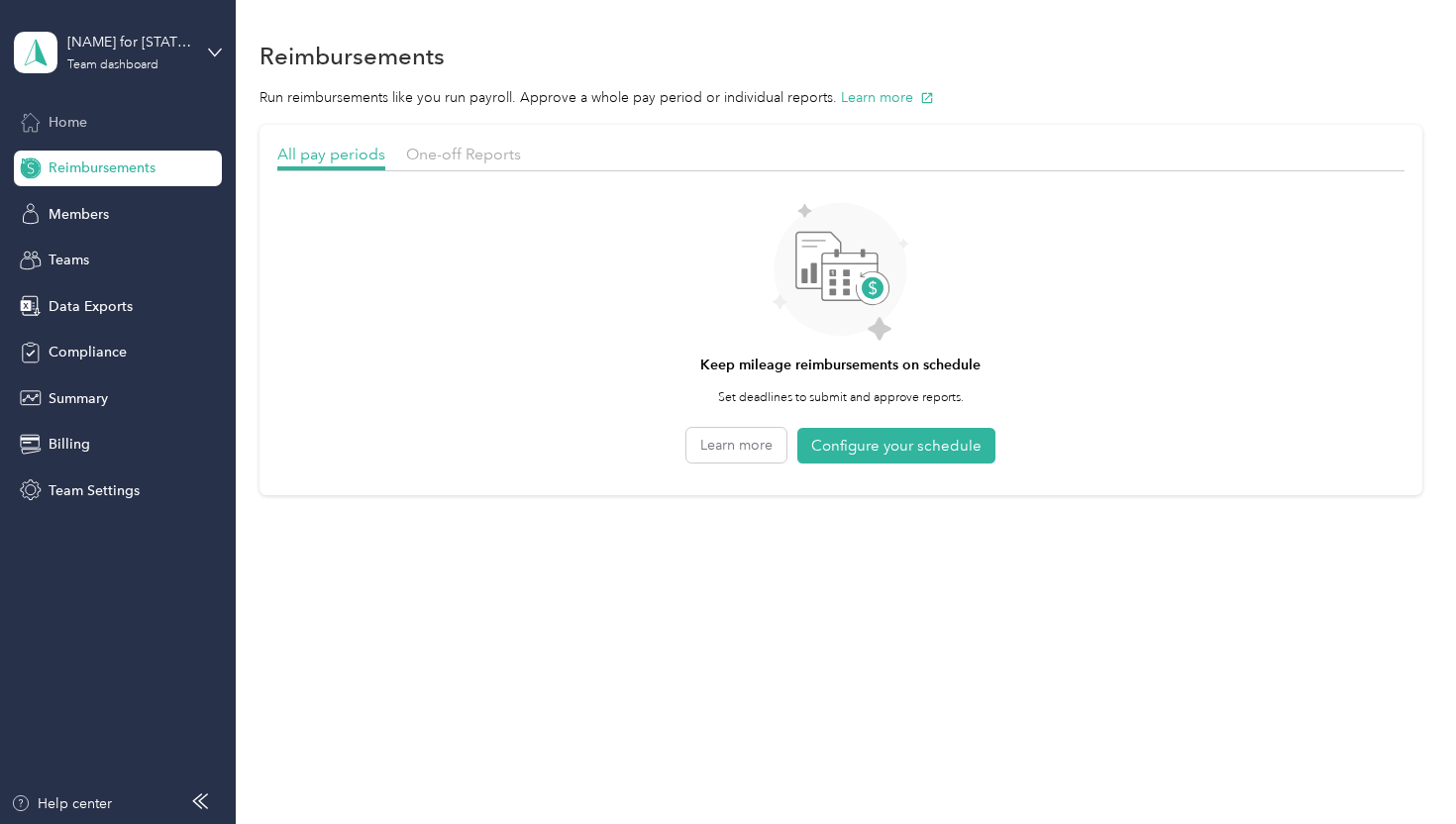 click on "Home" at bounding box center [118, 122] 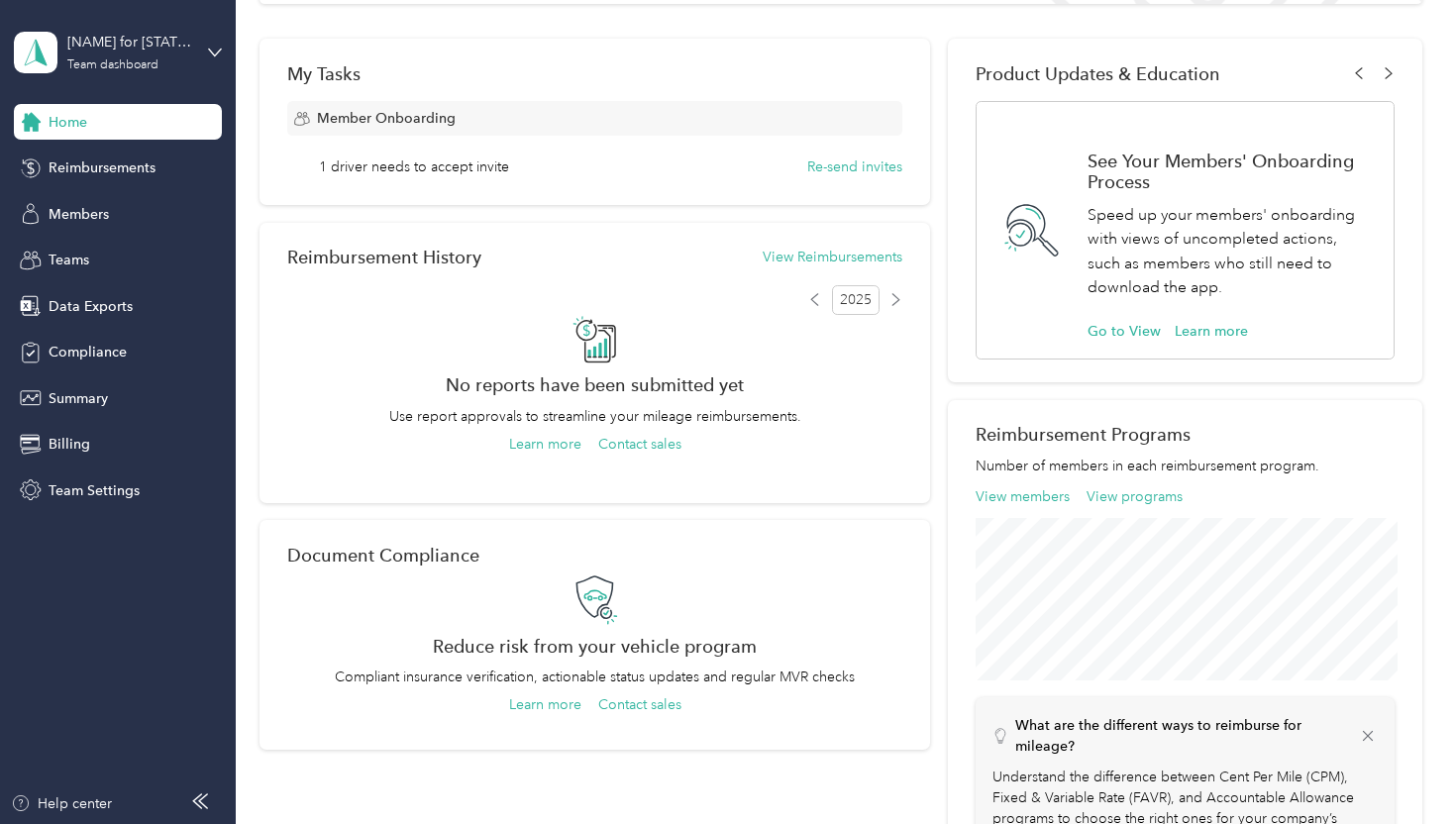 scroll, scrollTop: 288, scrollLeft: 0, axis: vertical 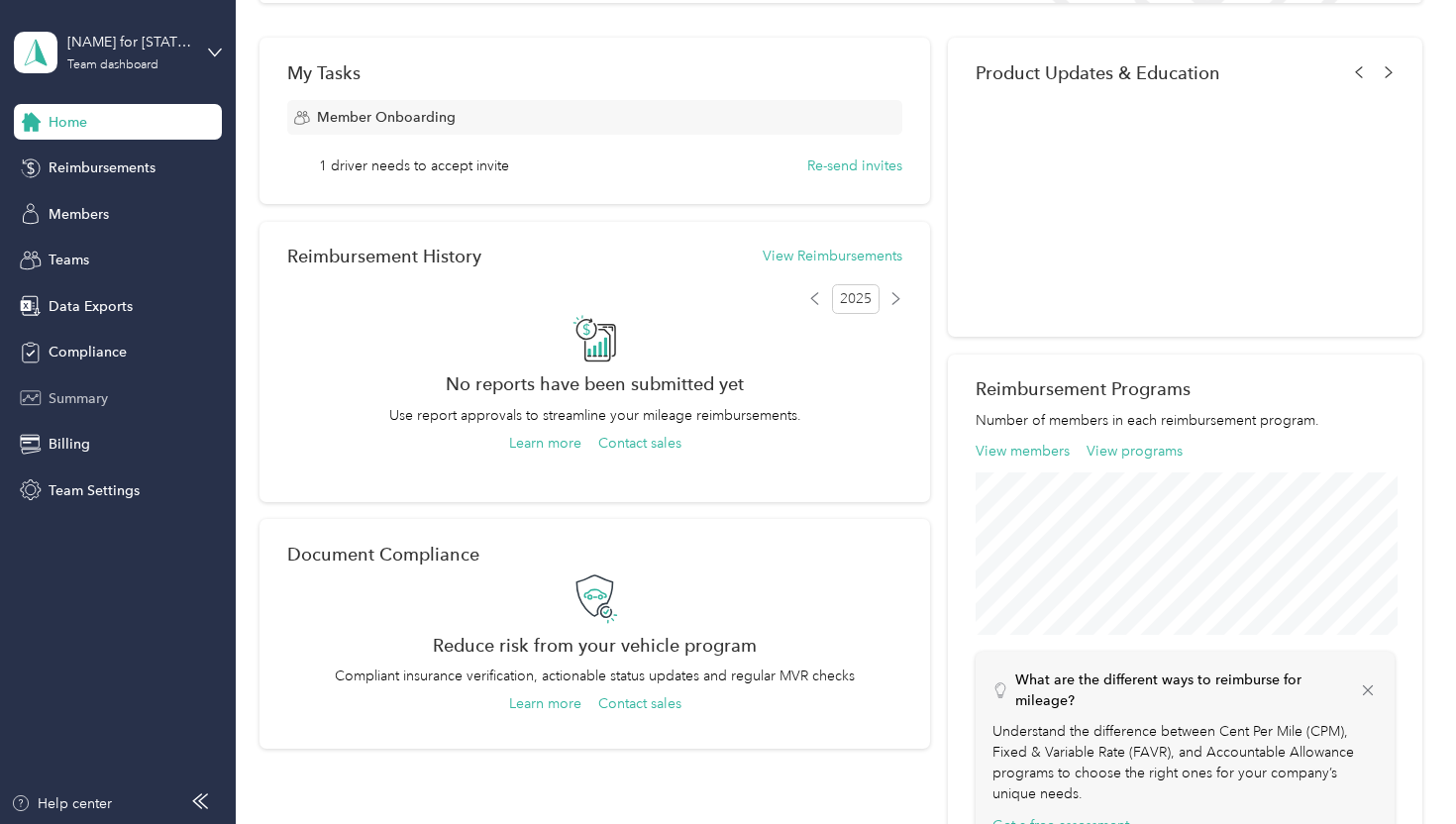 click on "Summary" at bounding box center (78, 398) 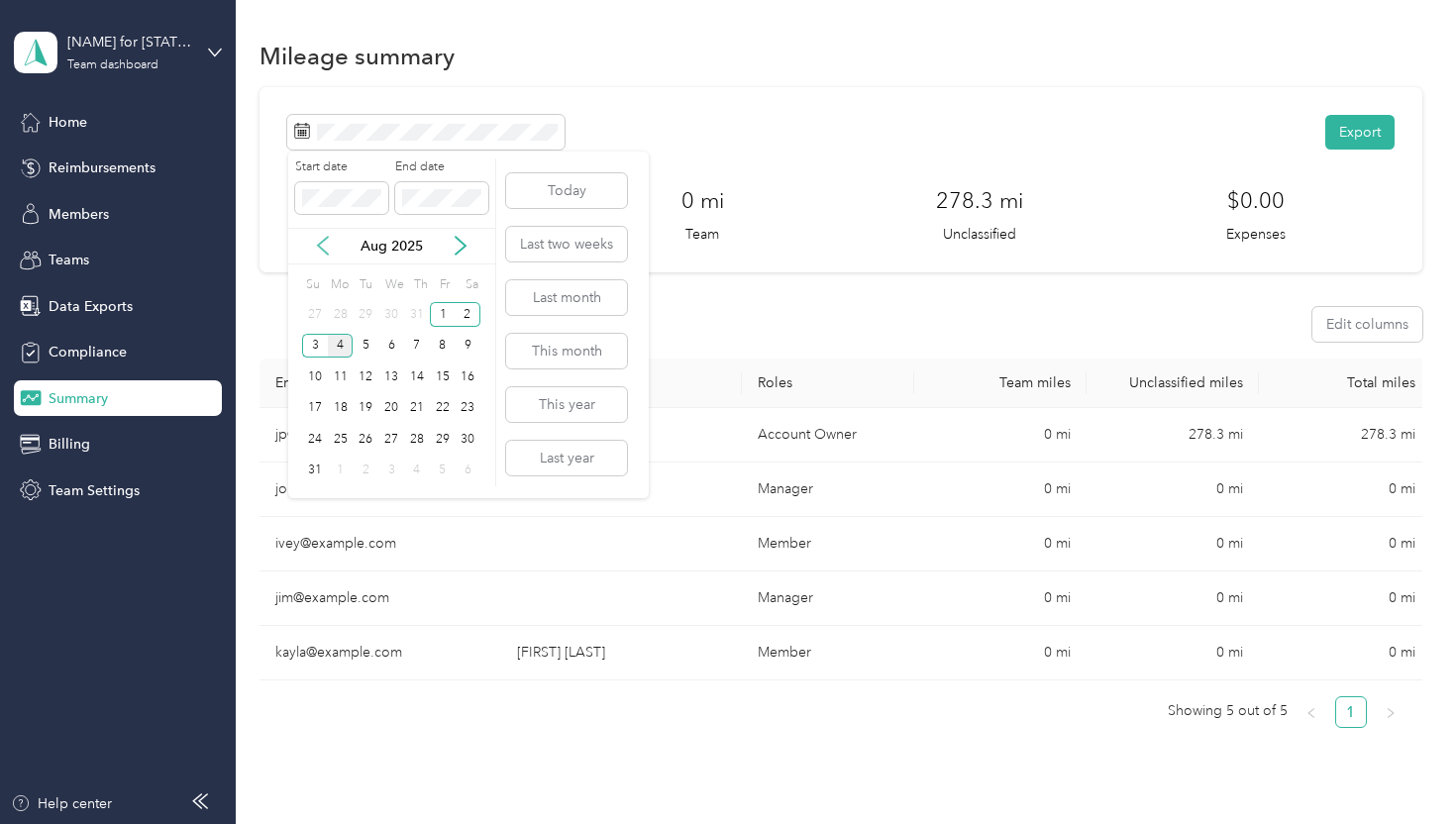 click 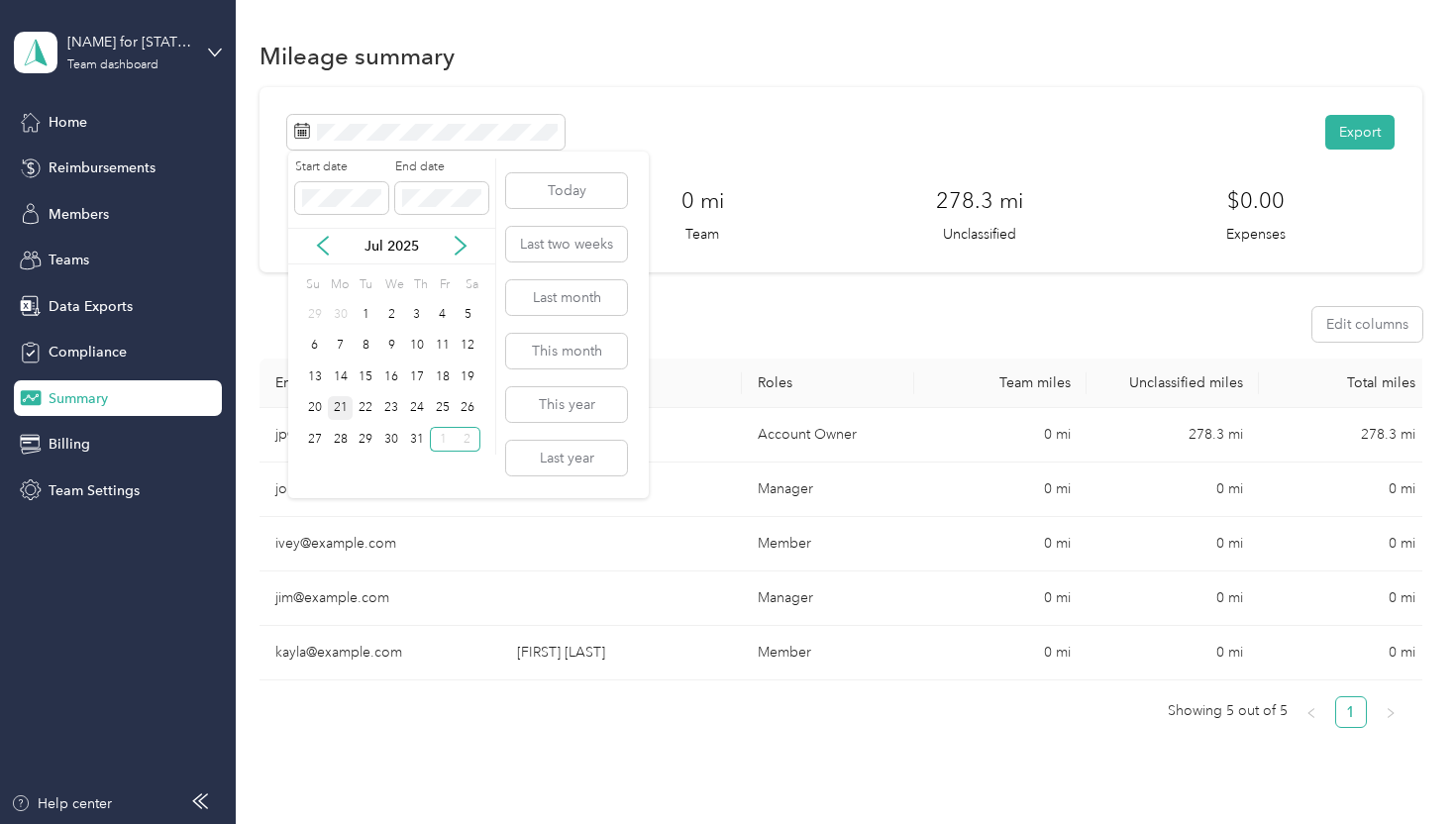 click on "21" at bounding box center [341, 408] 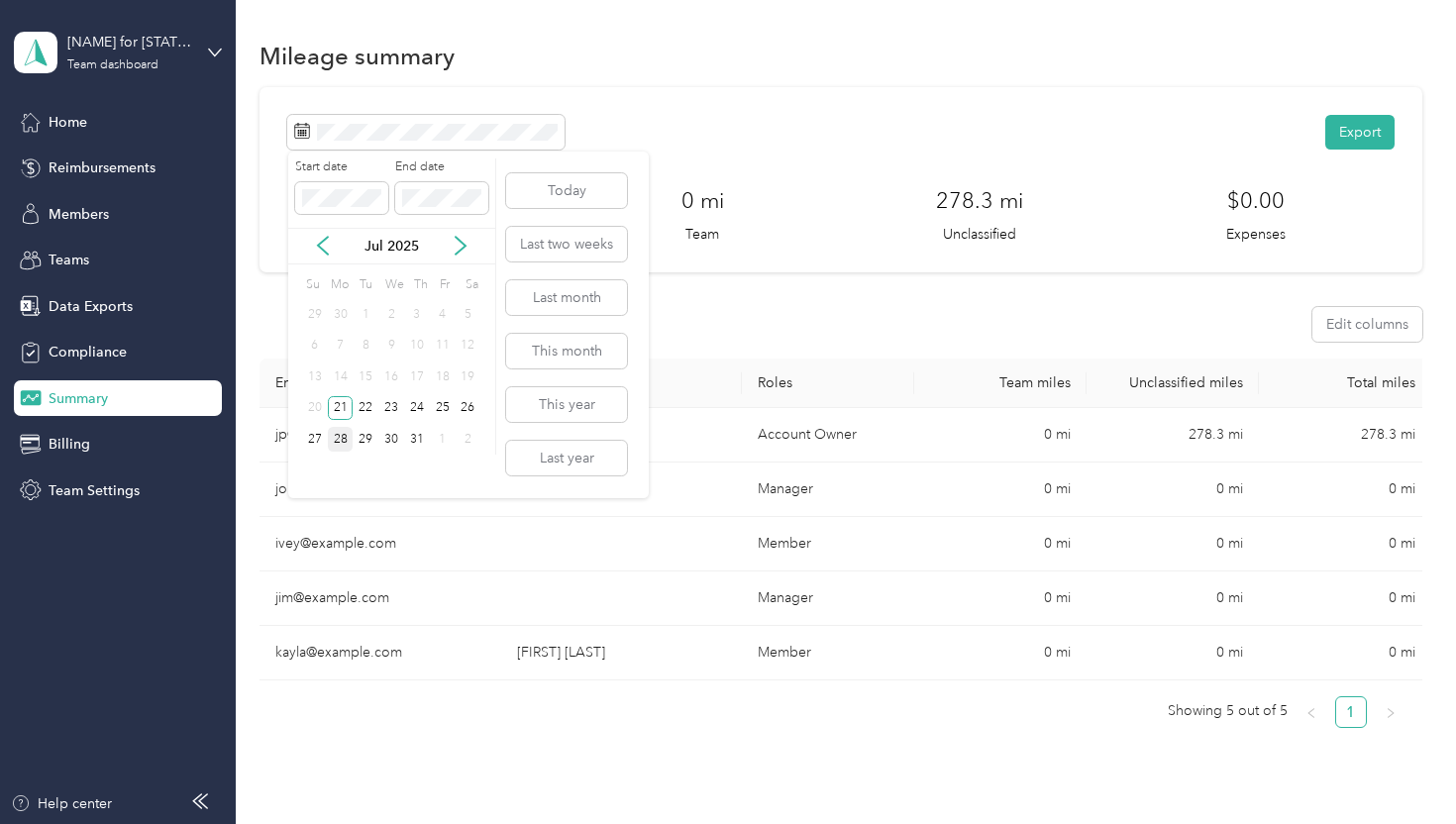 click on "28" at bounding box center (341, 439) 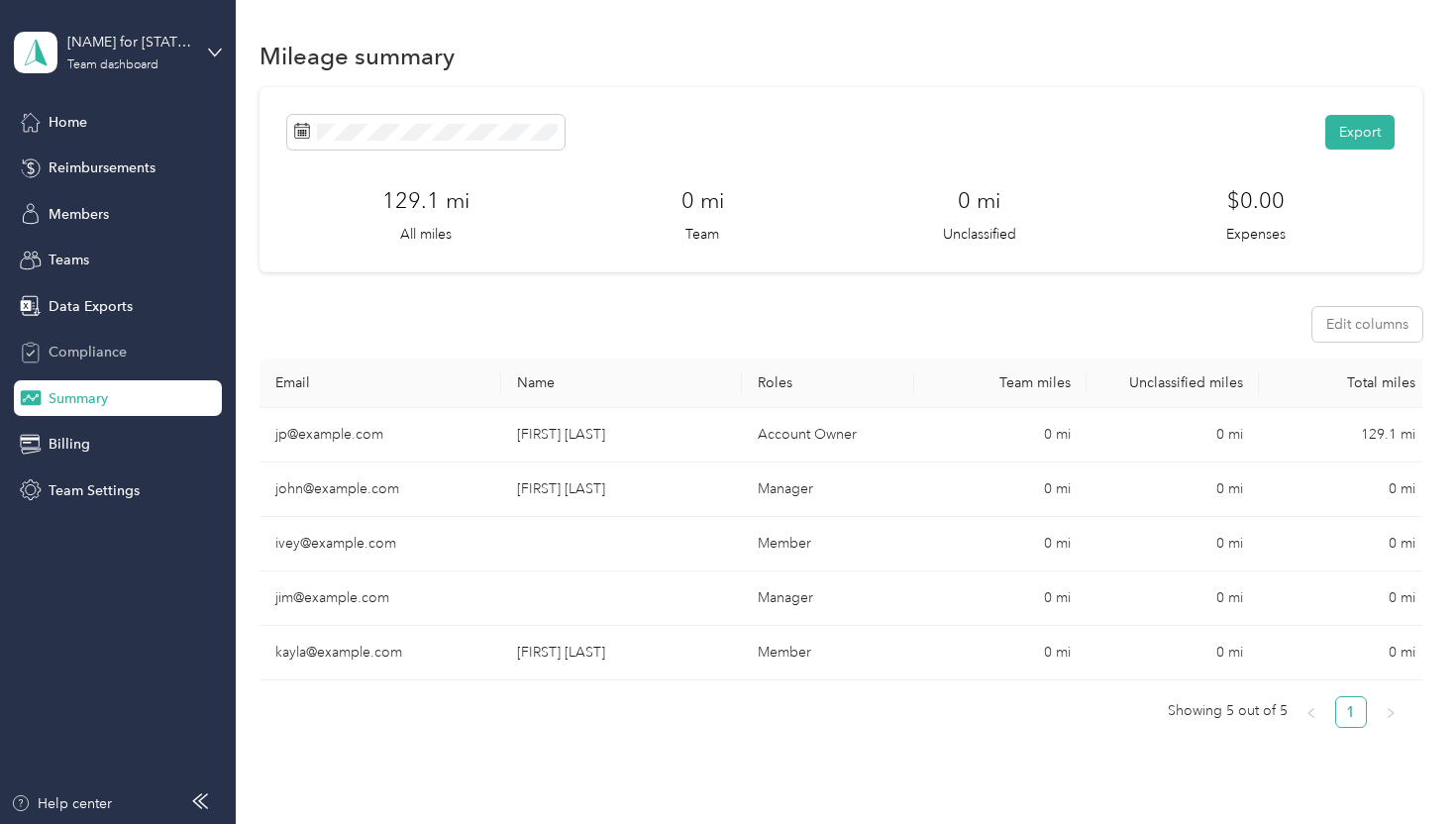 click on "Compliance" at bounding box center (87, 352) 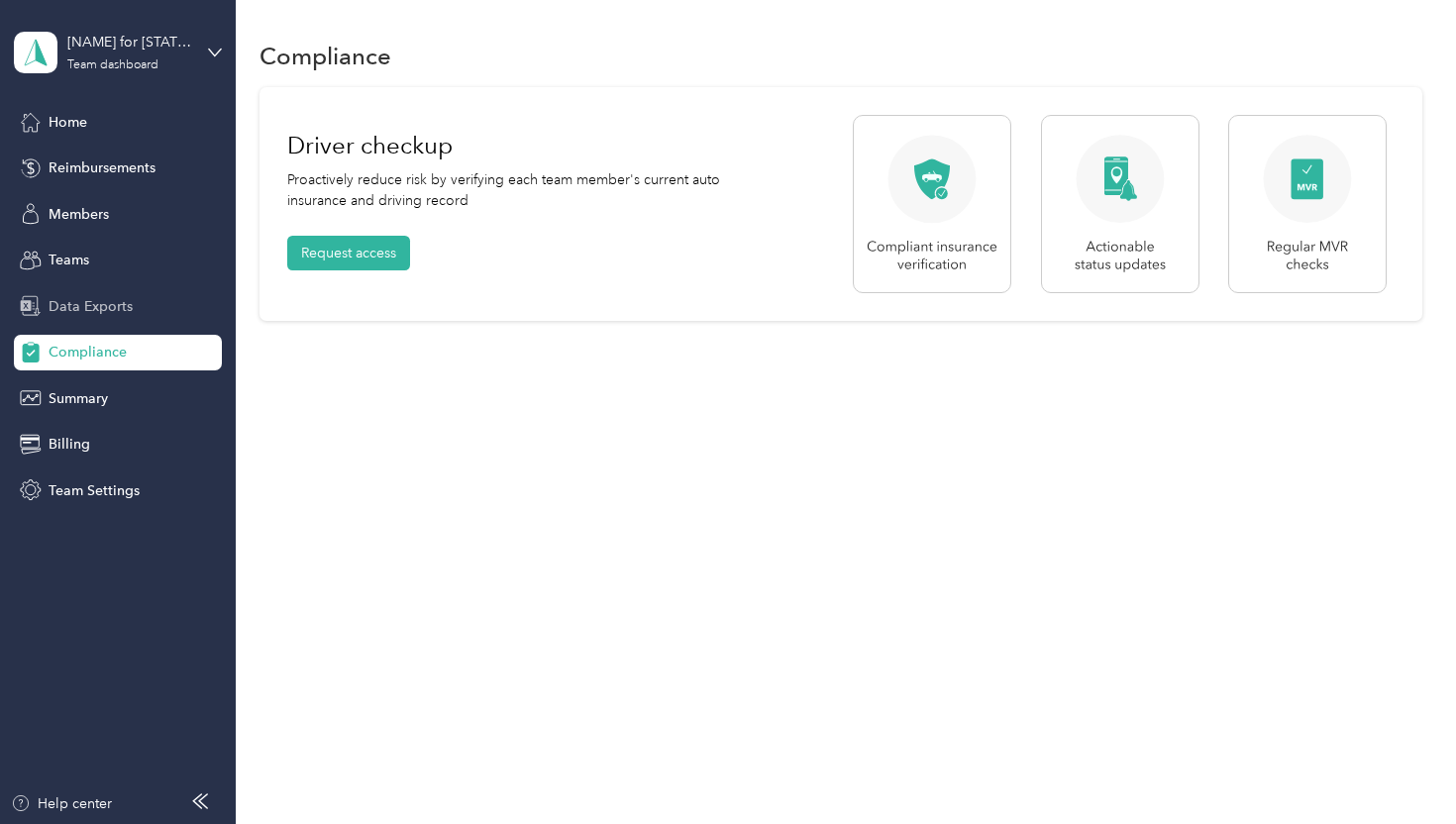 click on "Data Exports" at bounding box center (118, 306) 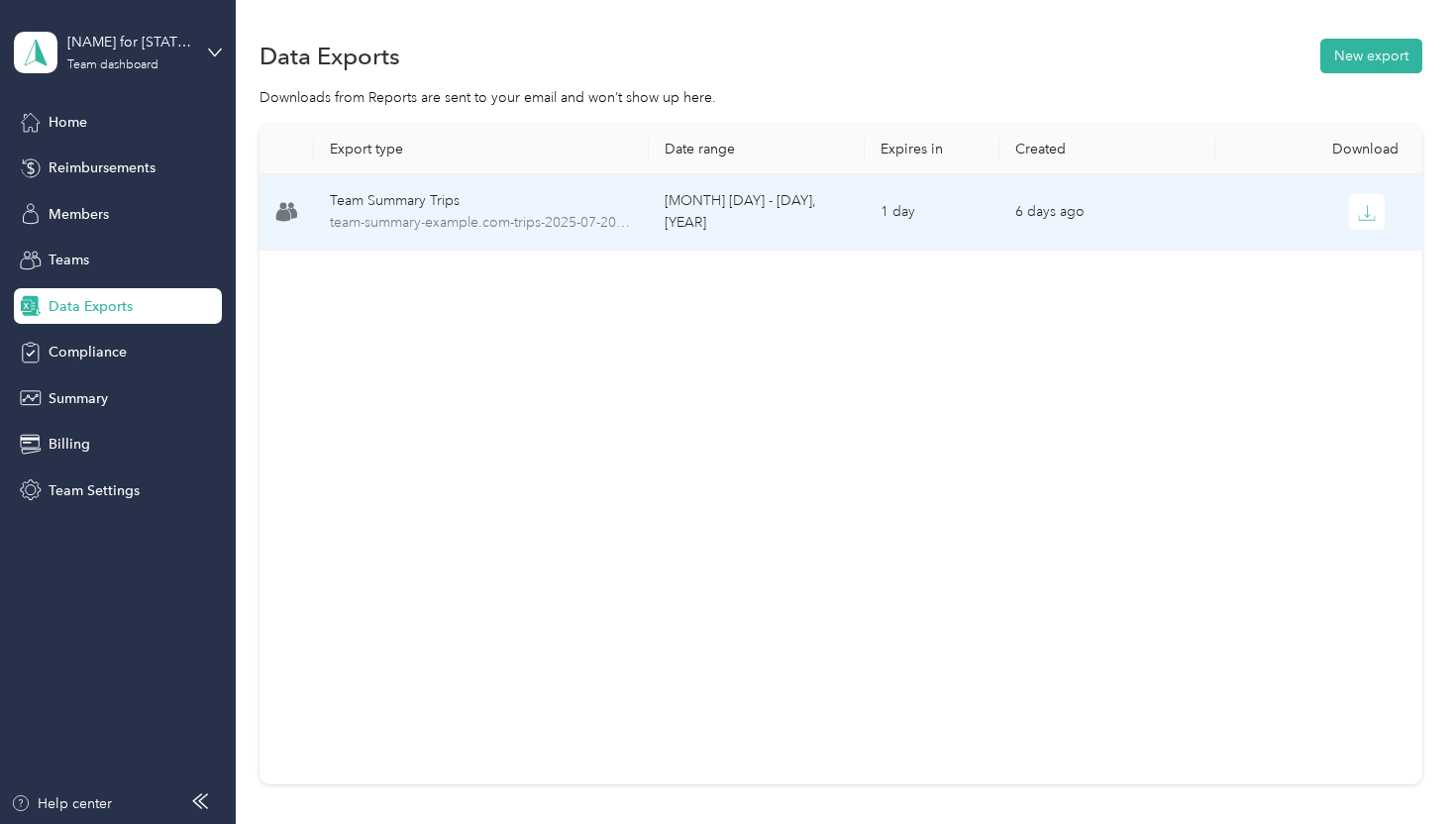 click on "[MONTH] [DAY] - [DAY], [YEAR]" at bounding box center [757, 212] 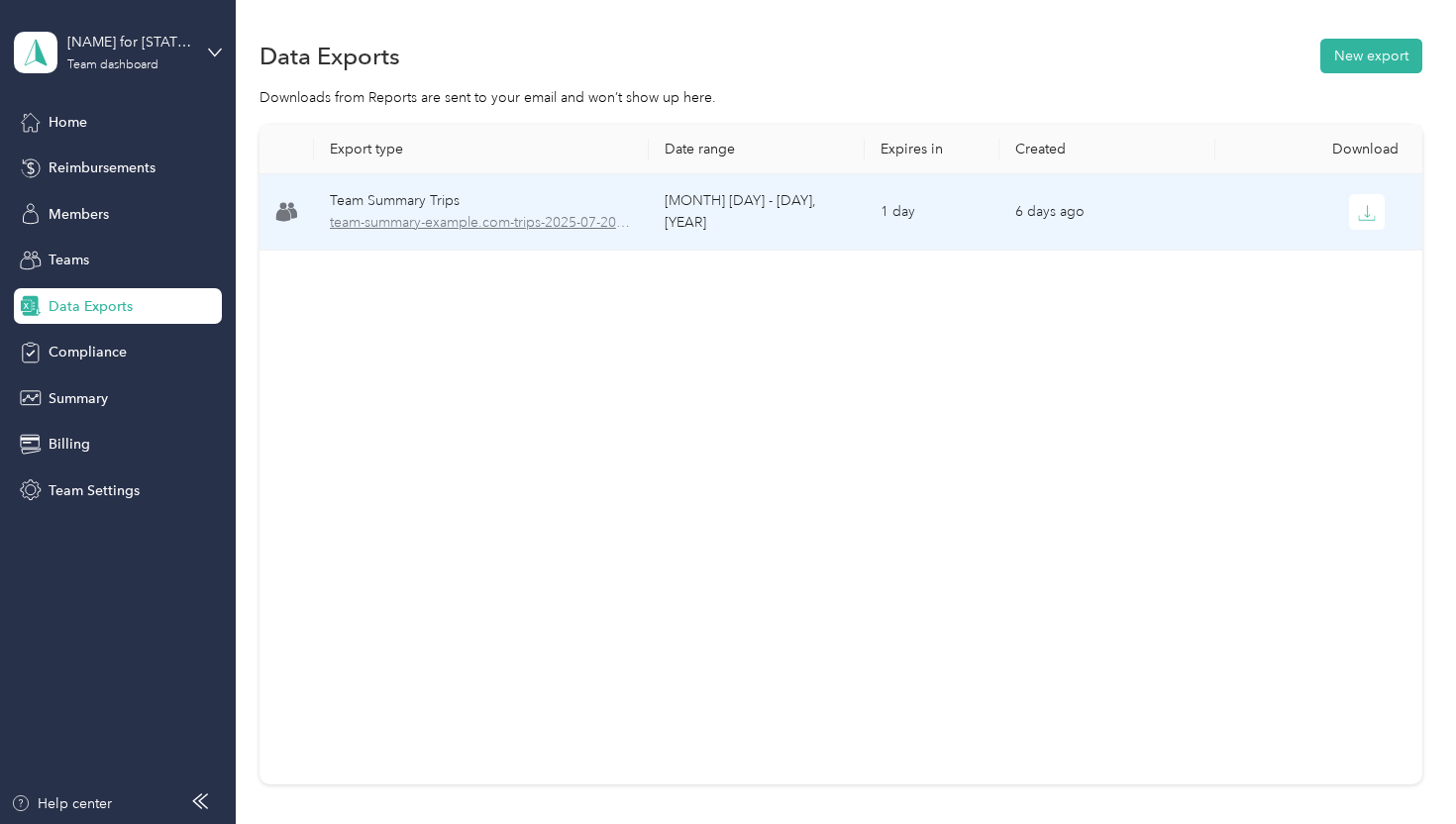 click on "team-summary-example.com-trips-2025-07-20-2025-07-27.xlsx" at bounding box center [481, 223] 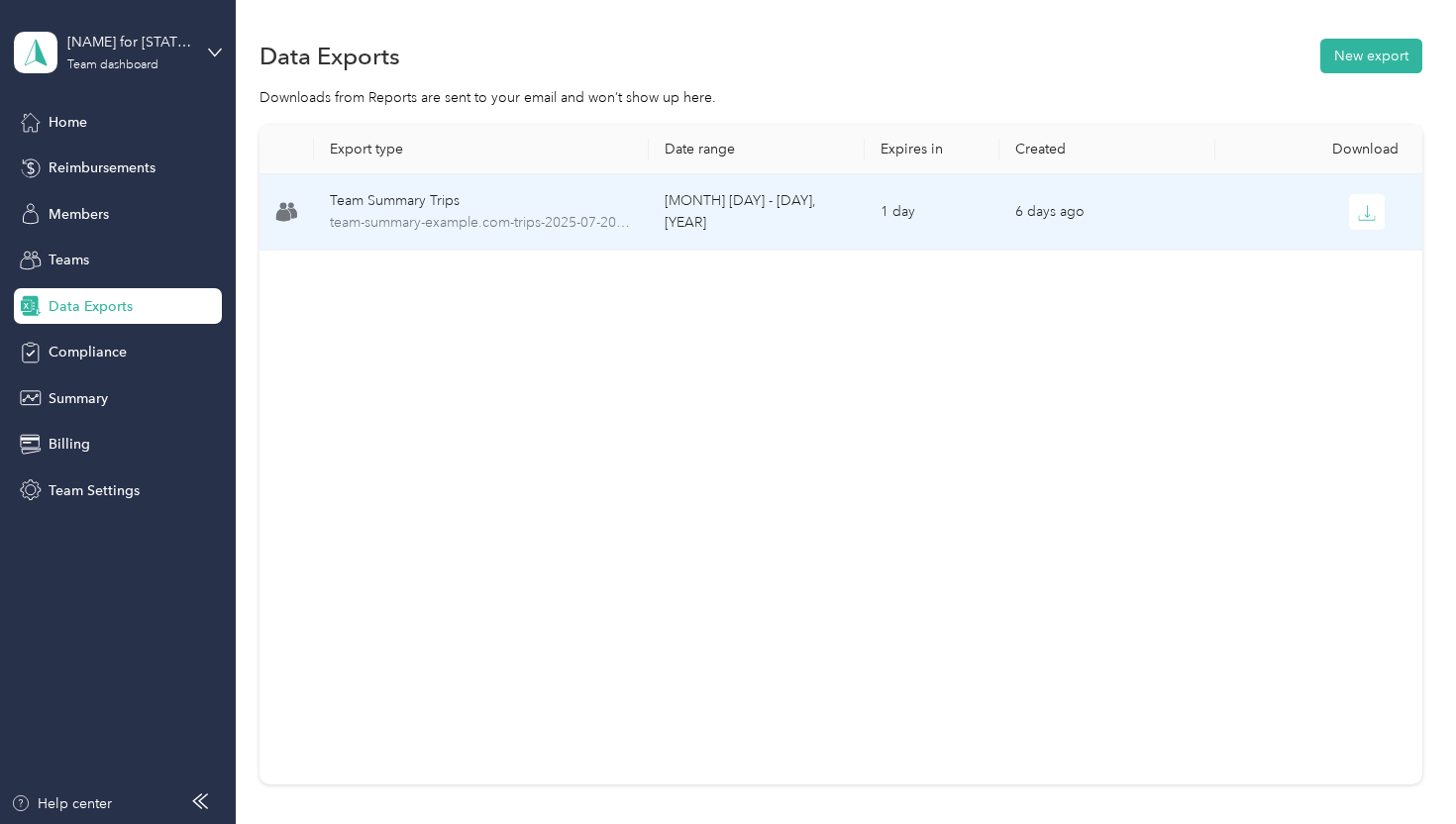 click on "Team Summary Trips" at bounding box center (481, 201) 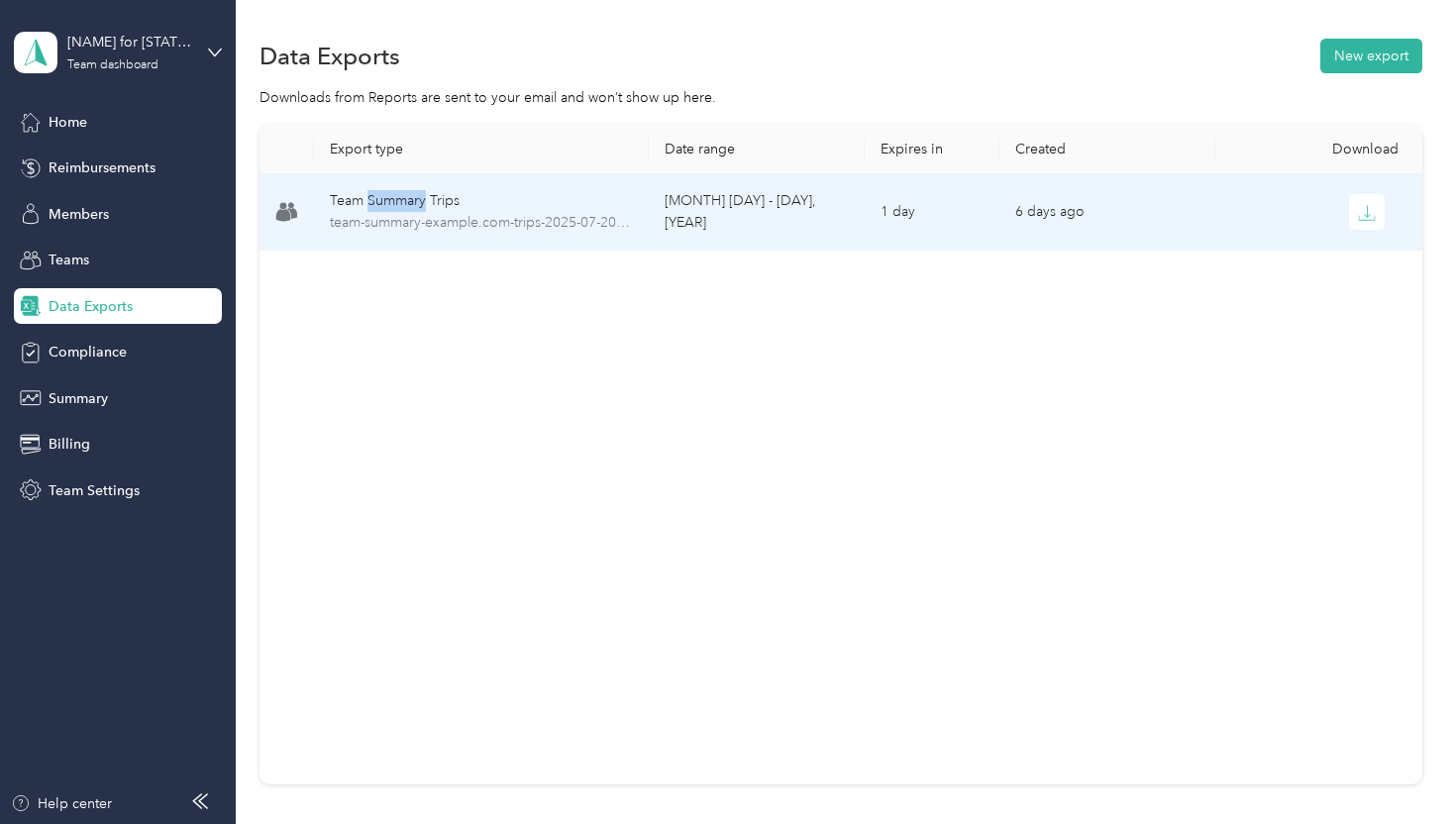 click on "Team Summary Trips" at bounding box center [481, 201] 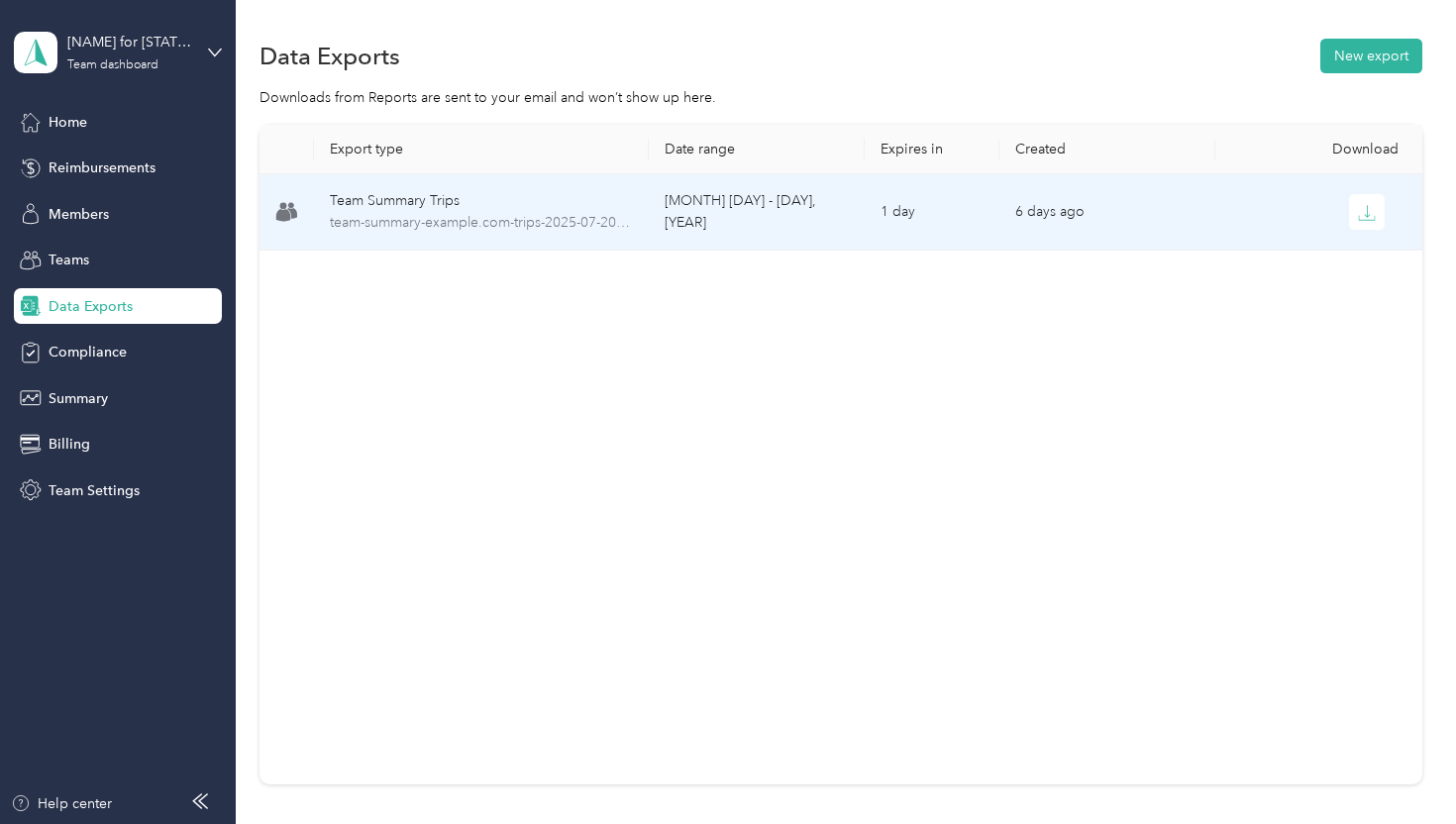 click on "Team Summary Trips team-summary-example.com-trips-2025-07-20-2025-07-27.xlsx" at bounding box center [481, 212] 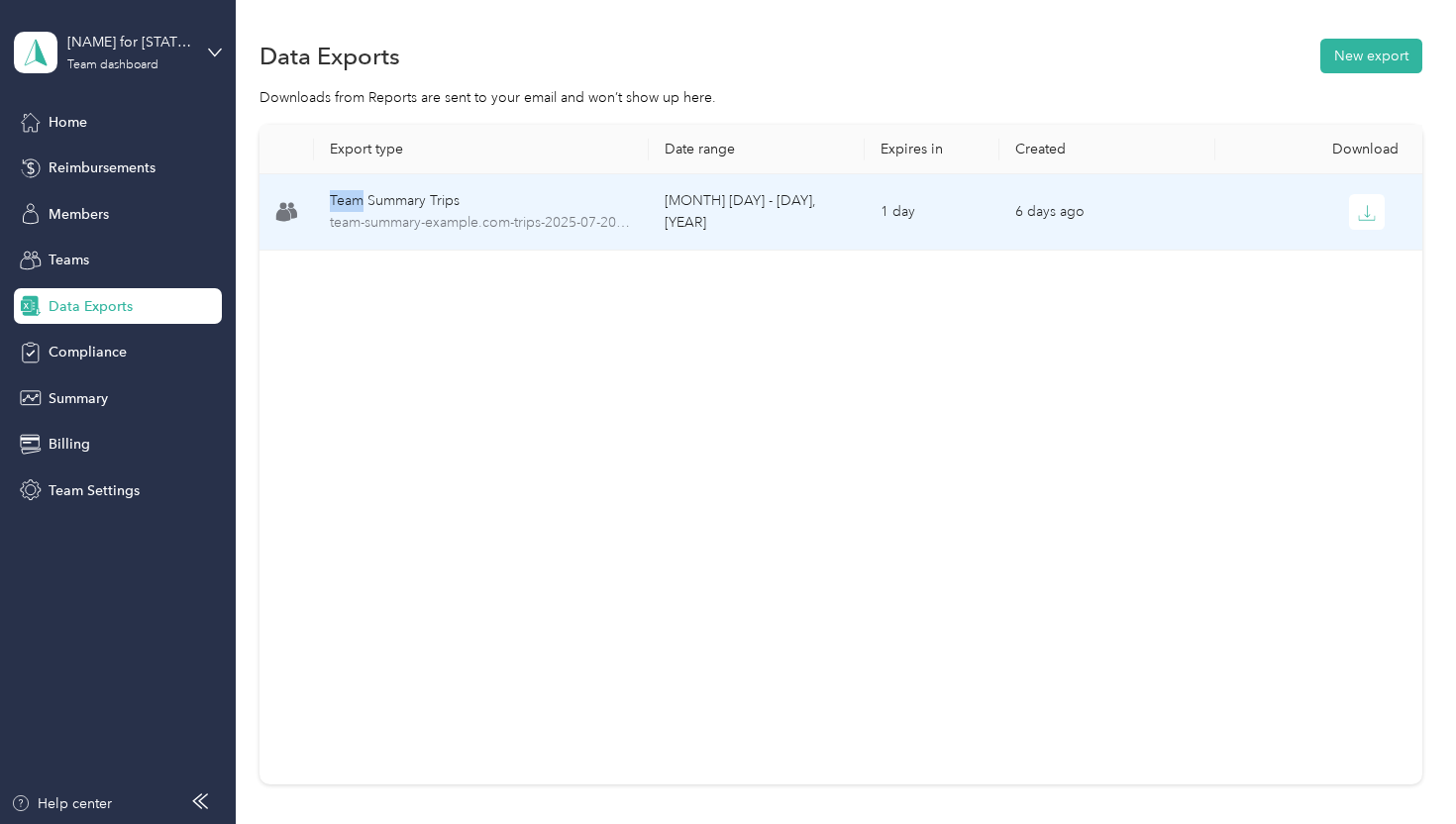 click on "Team Summary Trips team-summary-example.com-trips-2025-07-20-2025-07-27.xlsx" at bounding box center (481, 212) 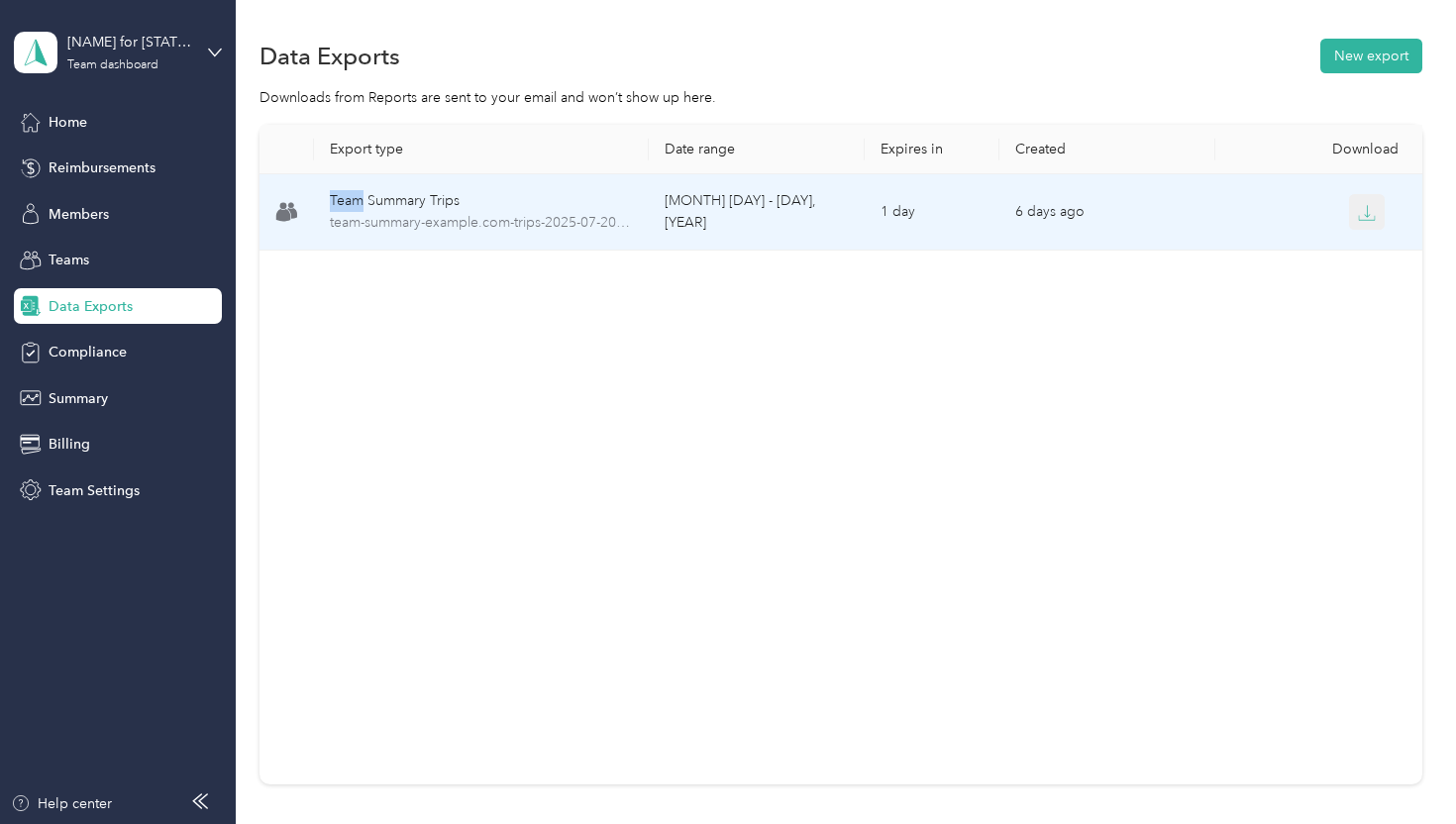 click 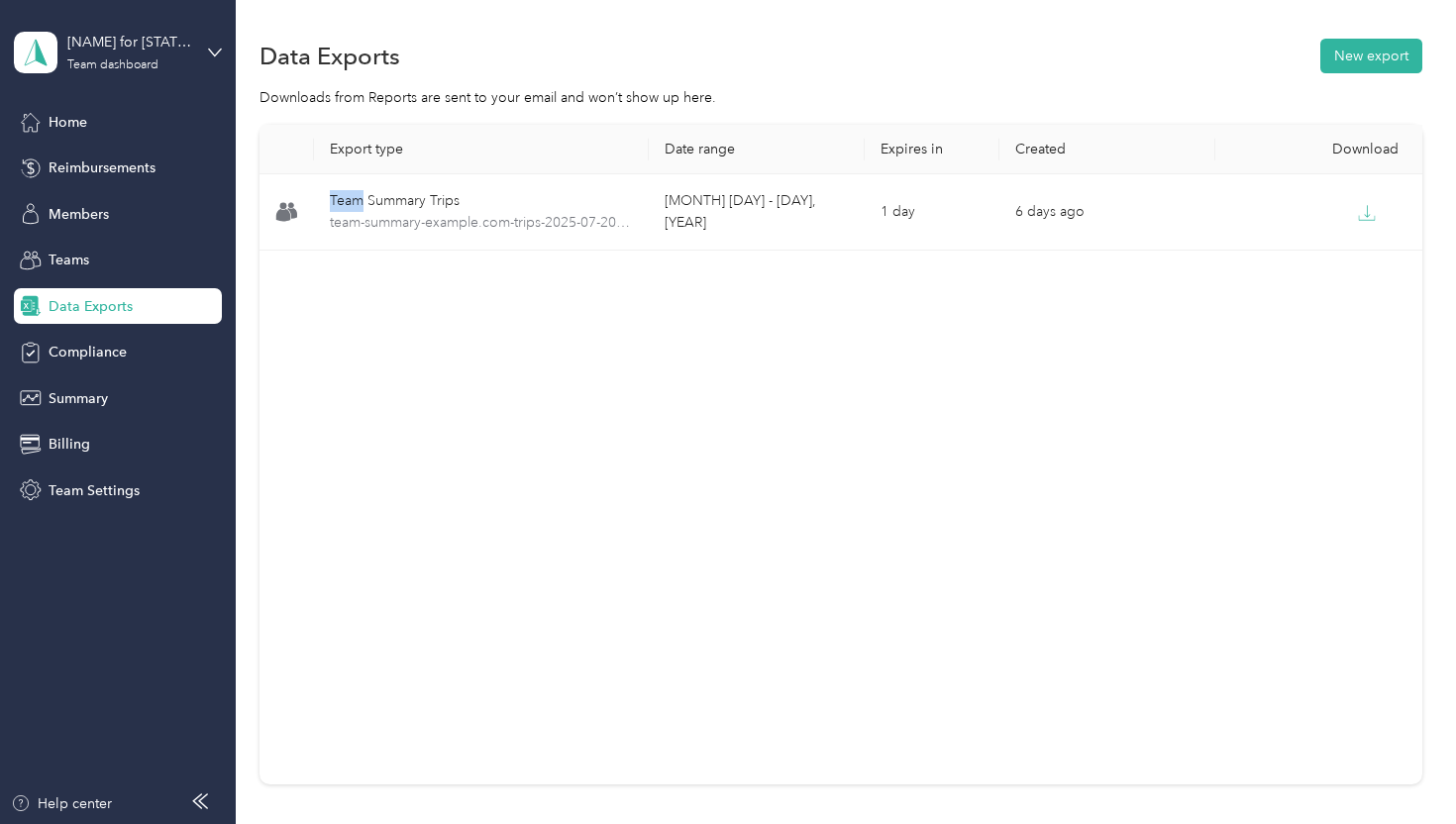 click on "Data Exports New export" at bounding box center [840, 55] 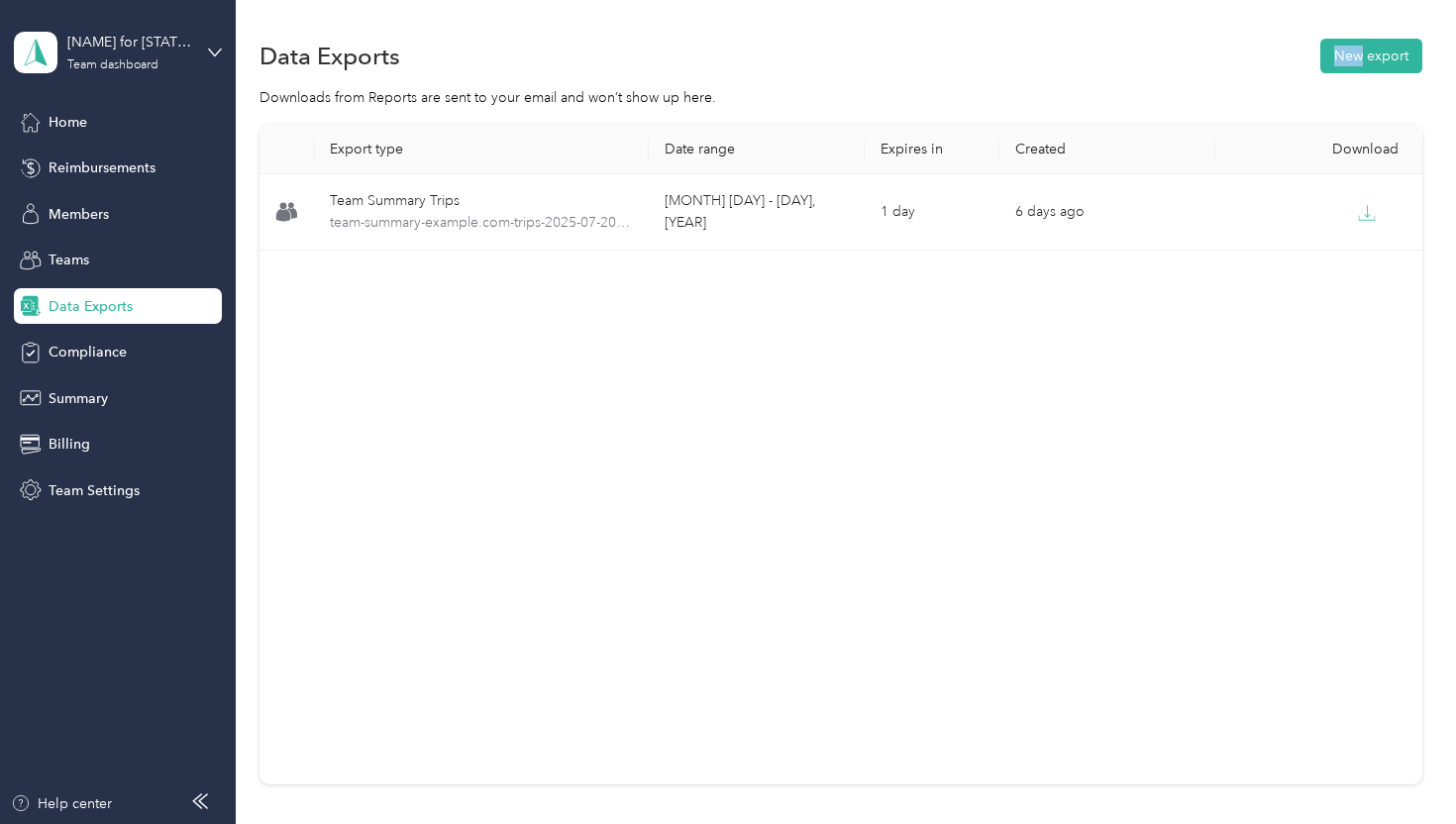 click on "Data Exports New export" at bounding box center (840, 55) 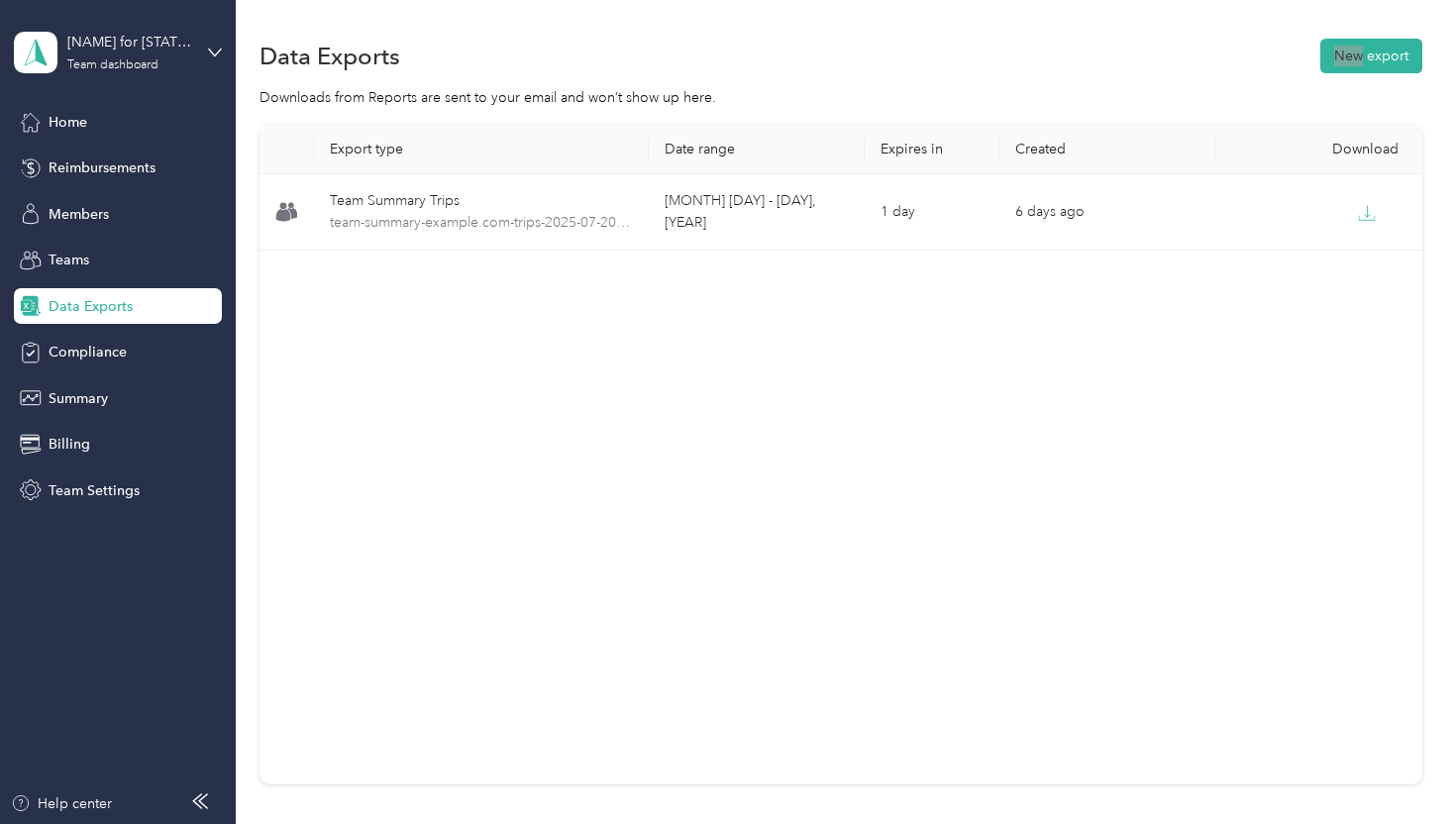click on "Downloads from Reports are sent to your email and won’t show up here." at bounding box center [840, 97] 